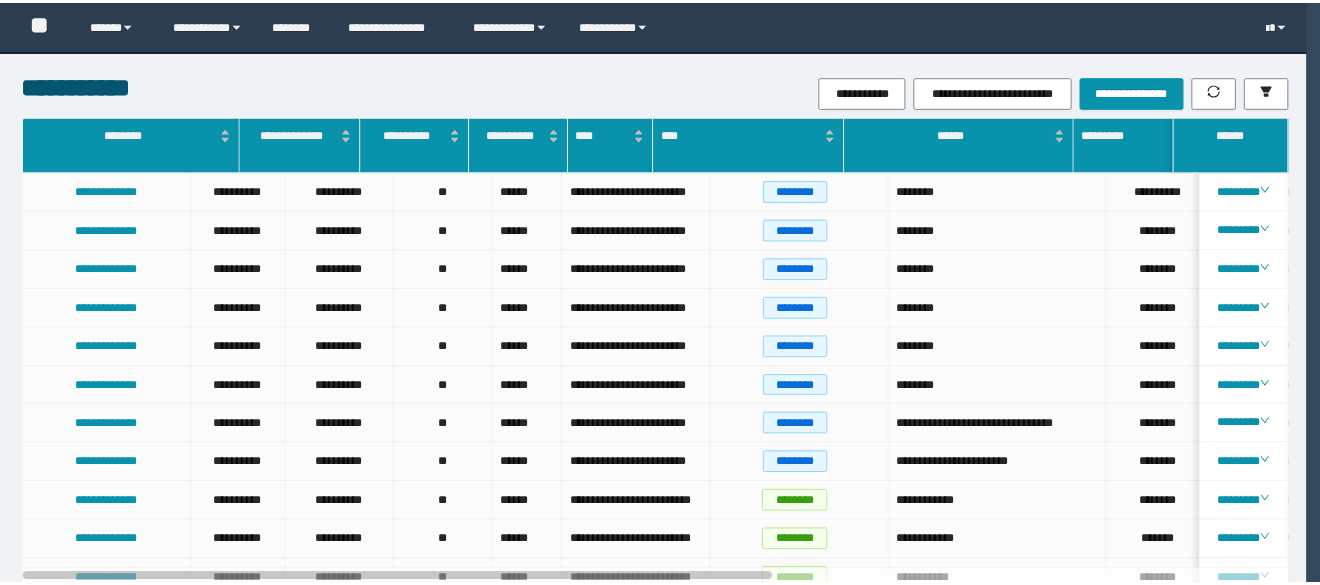scroll, scrollTop: 0, scrollLeft: 0, axis: both 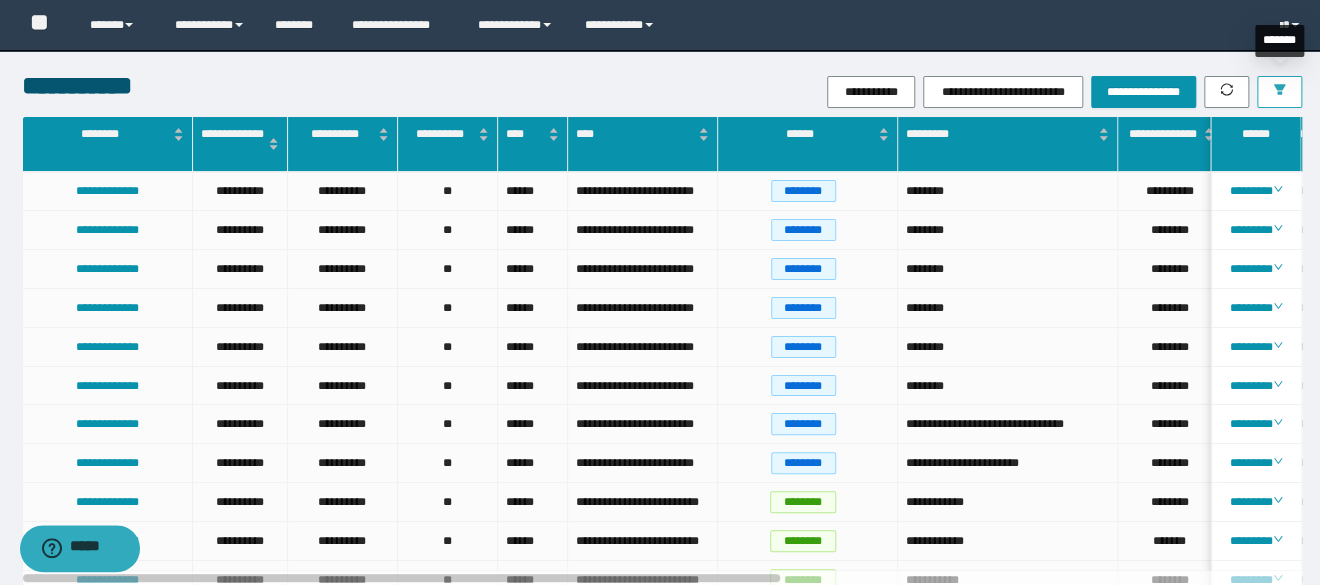 click at bounding box center (1279, 92) 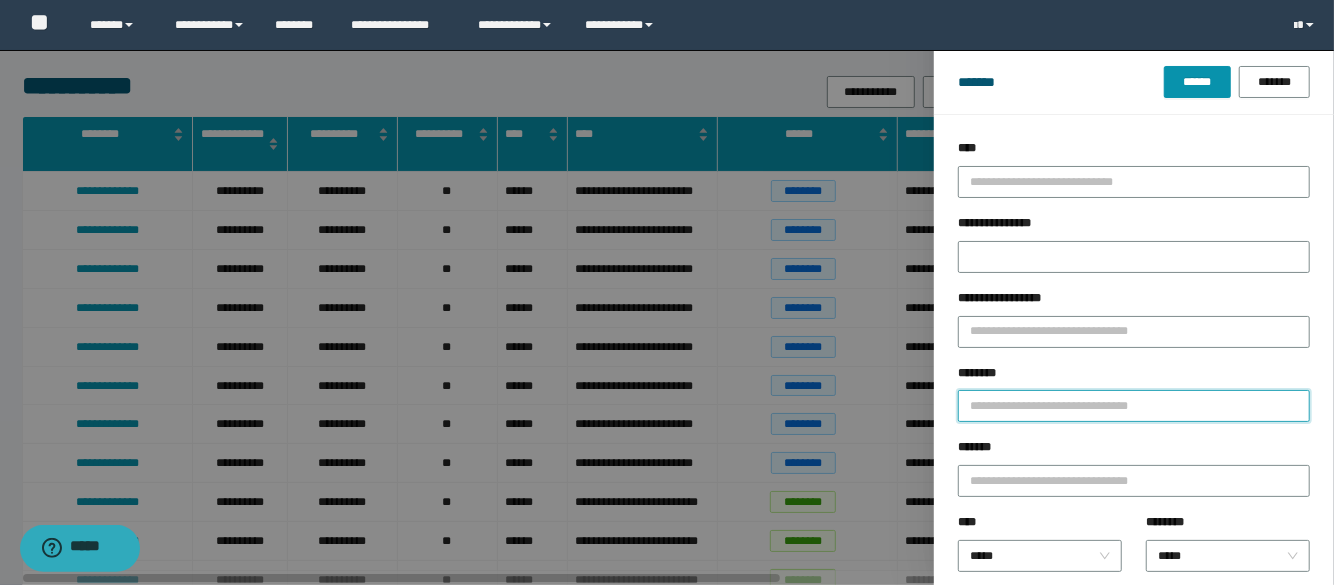 paste on "*********" 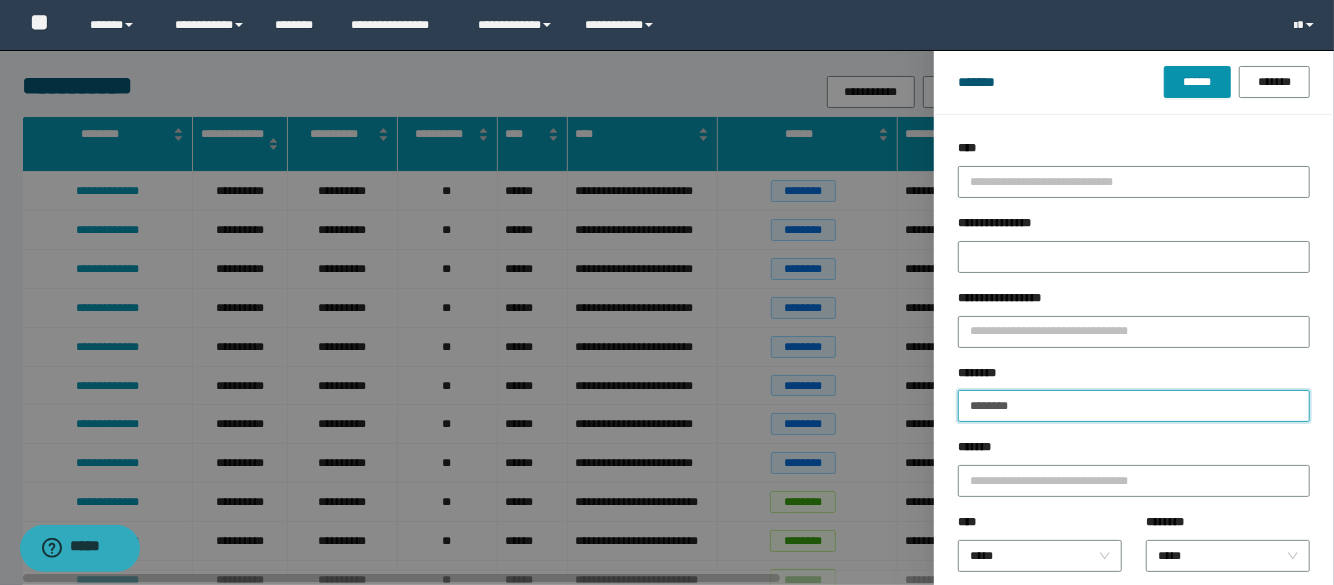 type on "********" 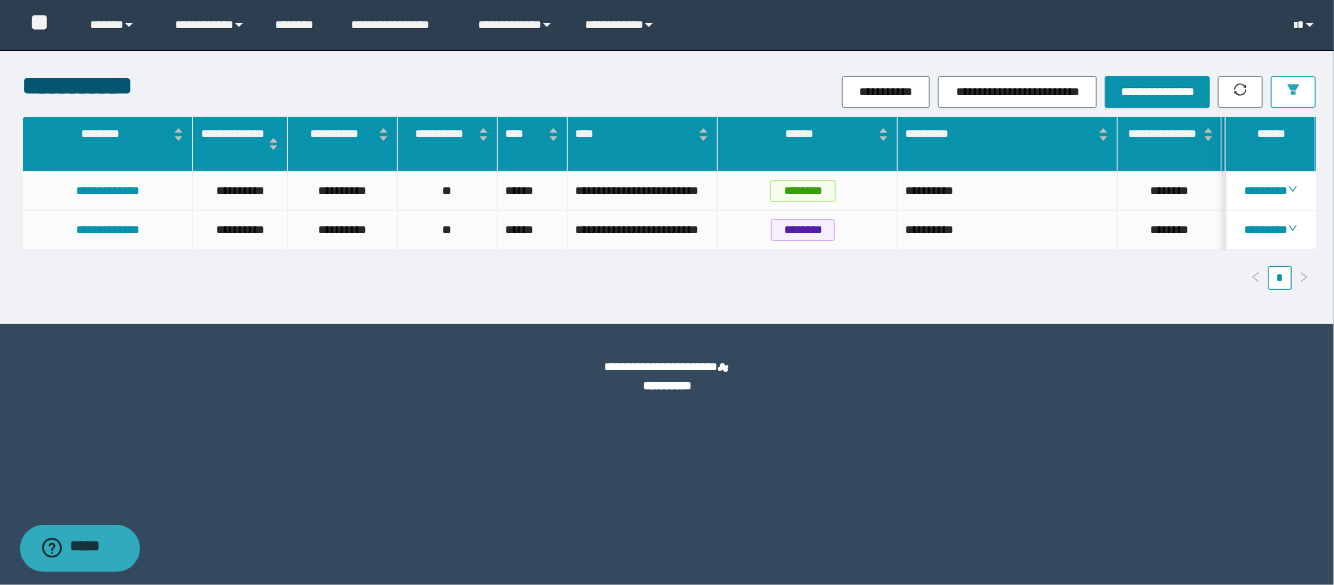scroll, scrollTop: 0, scrollLeft: 181, axis: horizontal 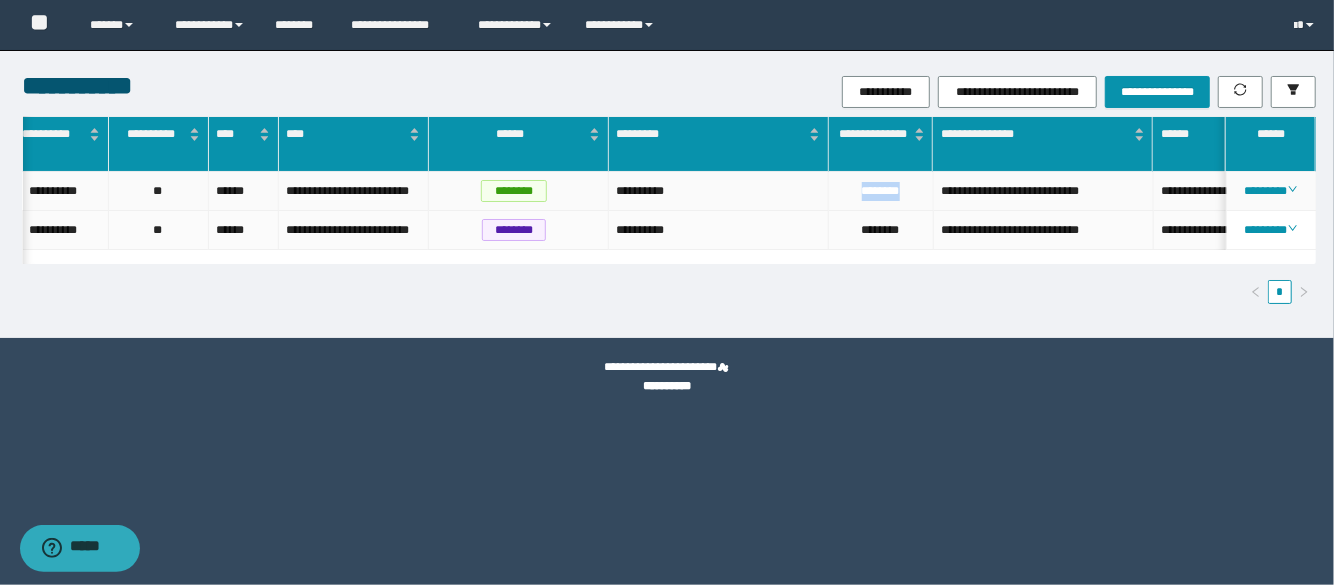 drag, startPoint x: 849, startPoint y: 189, endPoint x: 906, endPoint y: 187, distance: 57.035076 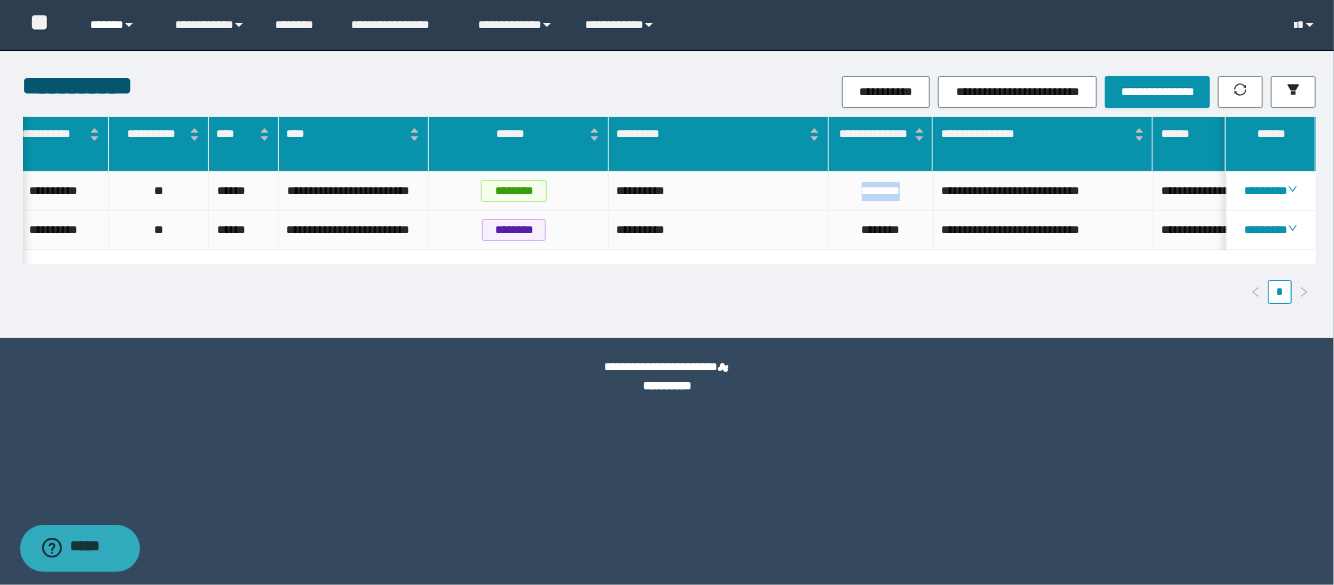click on "******" at bounding box center [117, 25] 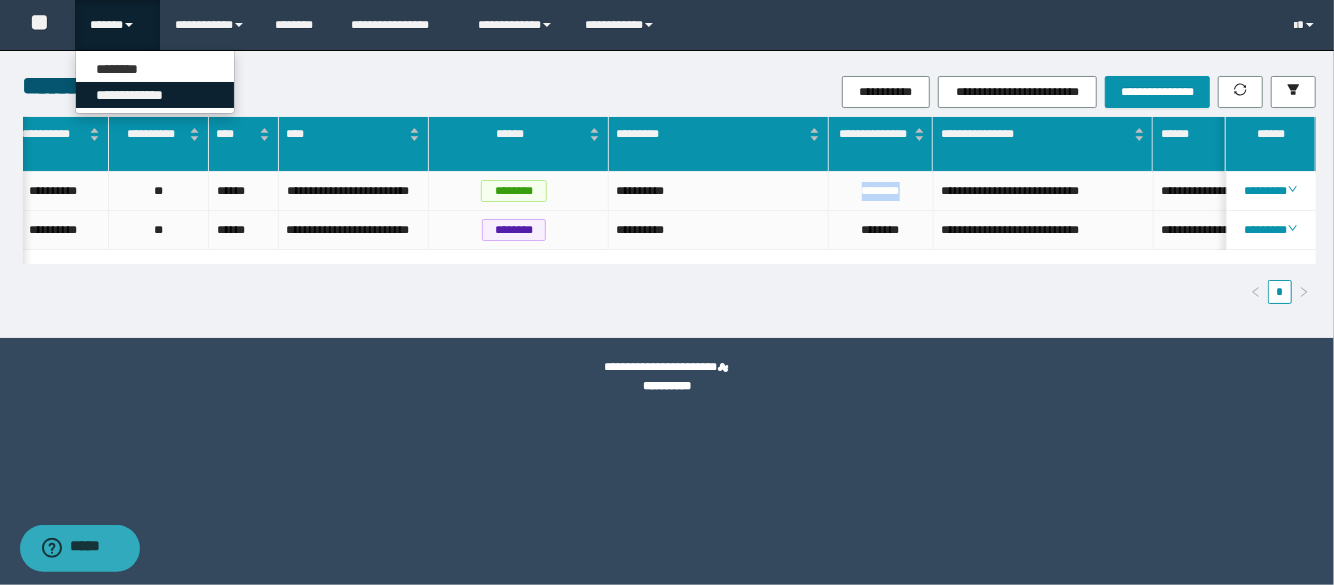 click on "**********" at bounding box center [155, 95] 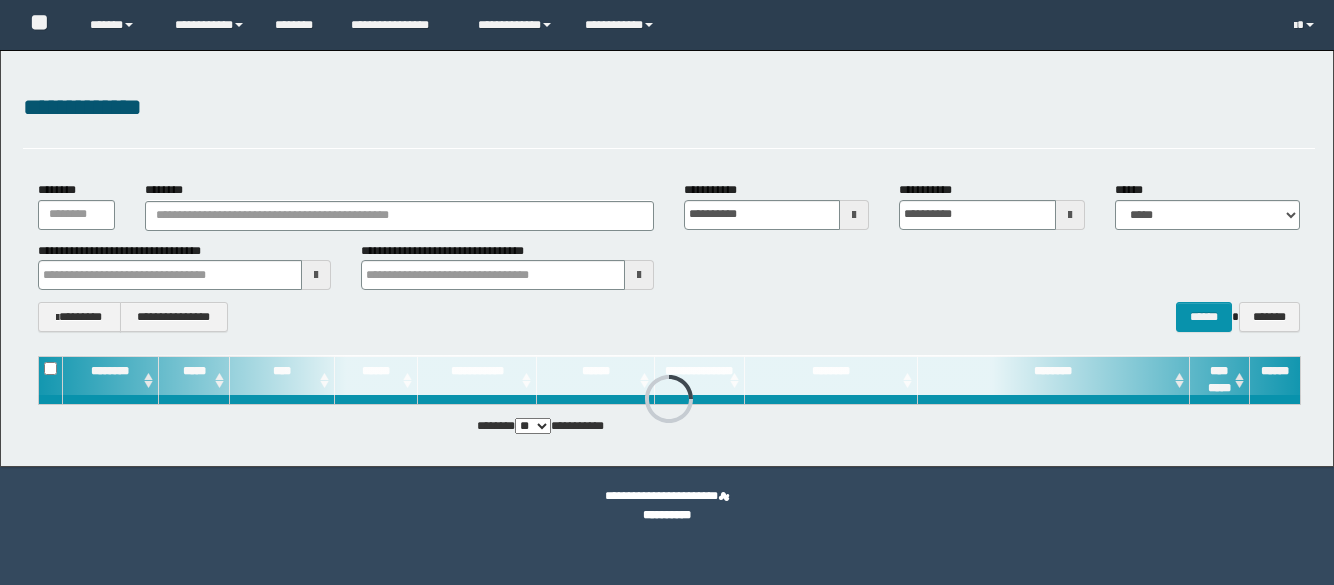 scroll, scrollTop: 0, scrollLeft: 0, axis: both 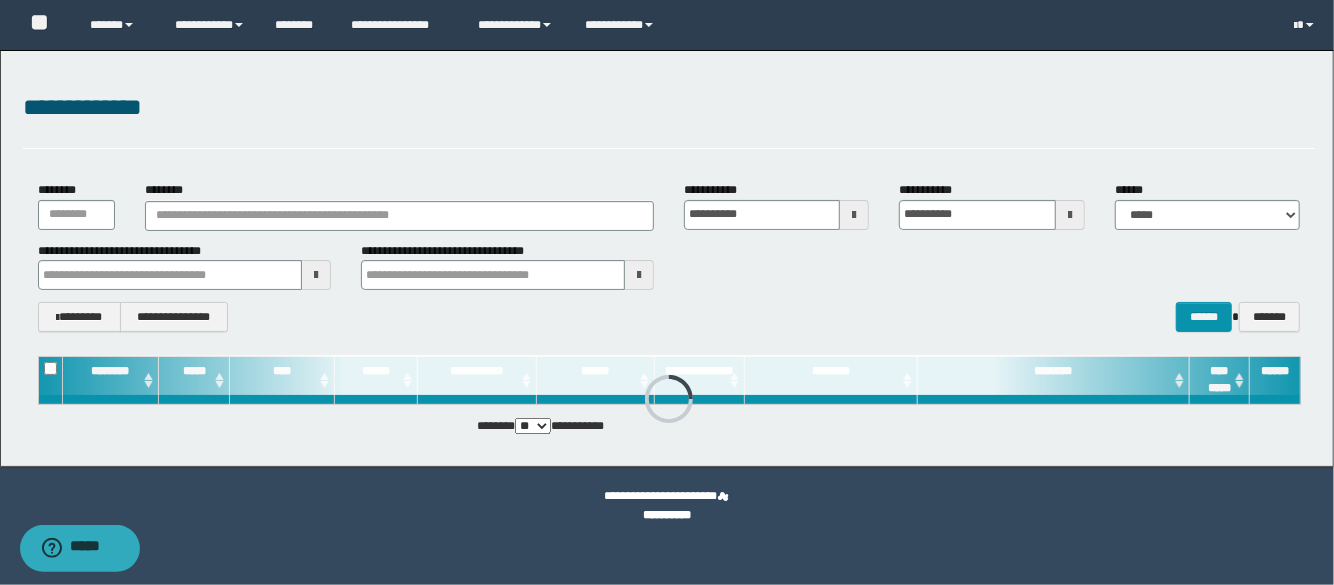 type on "********" 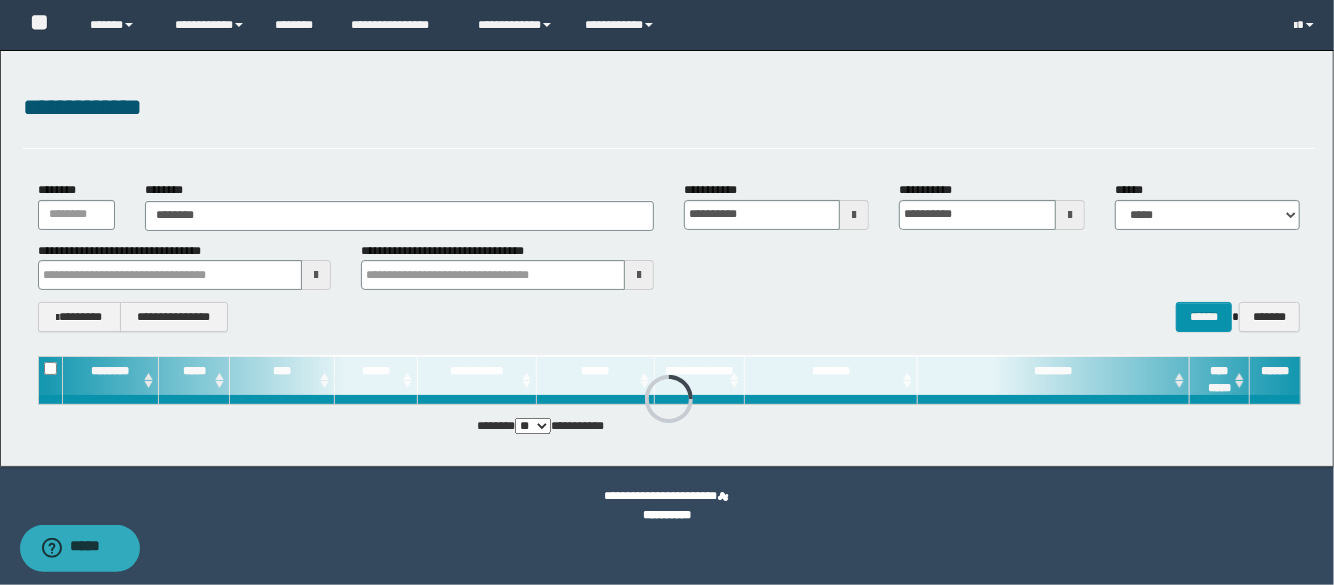type on "********" 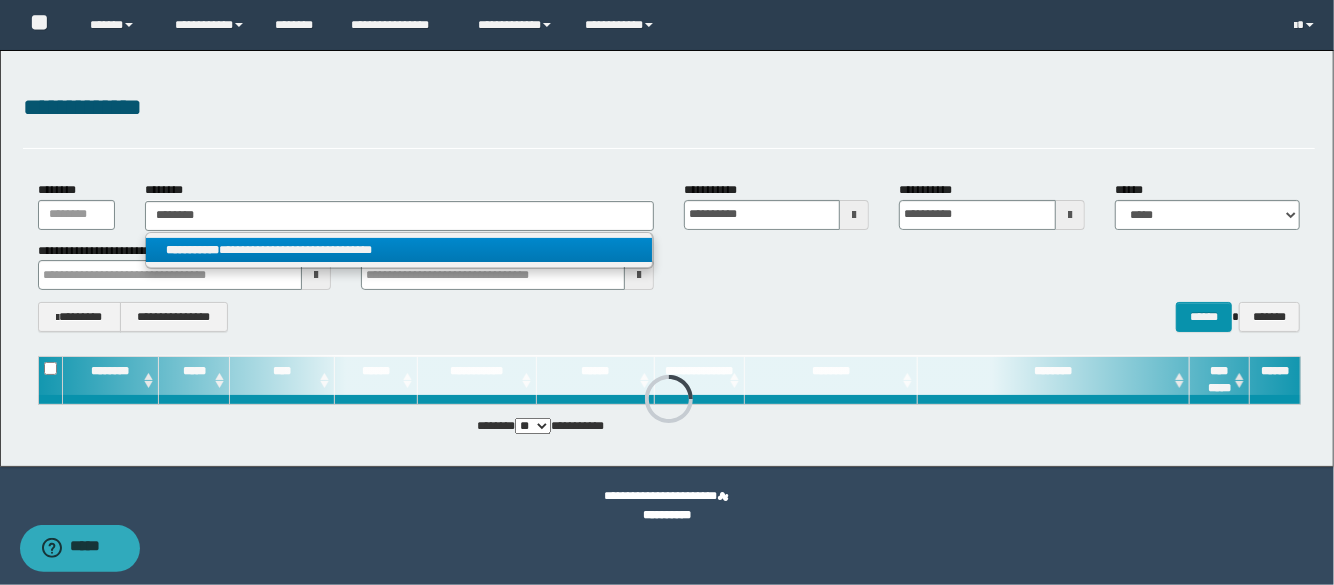 type on "********" 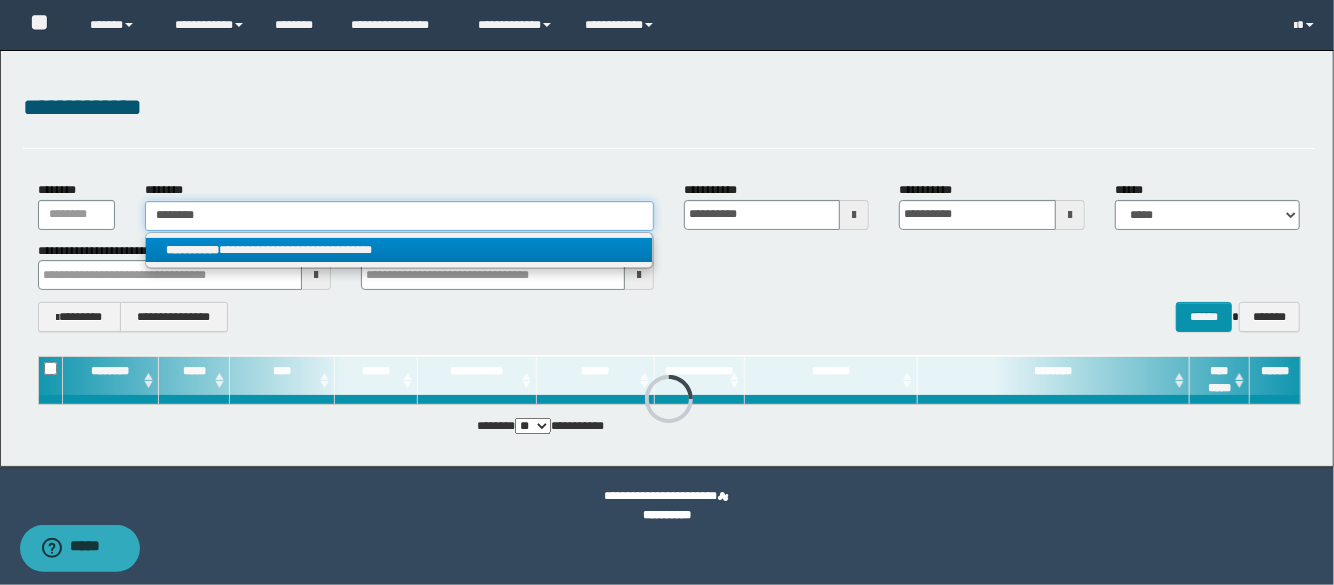 type 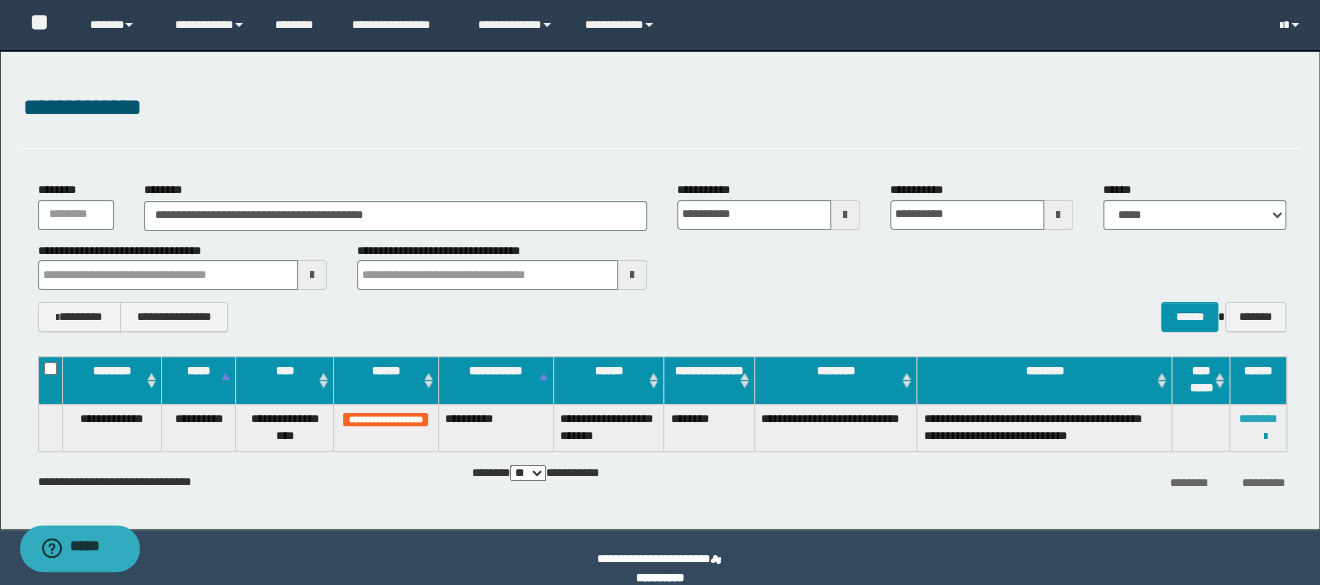 click on "********" at bounding box center [1258, 419] 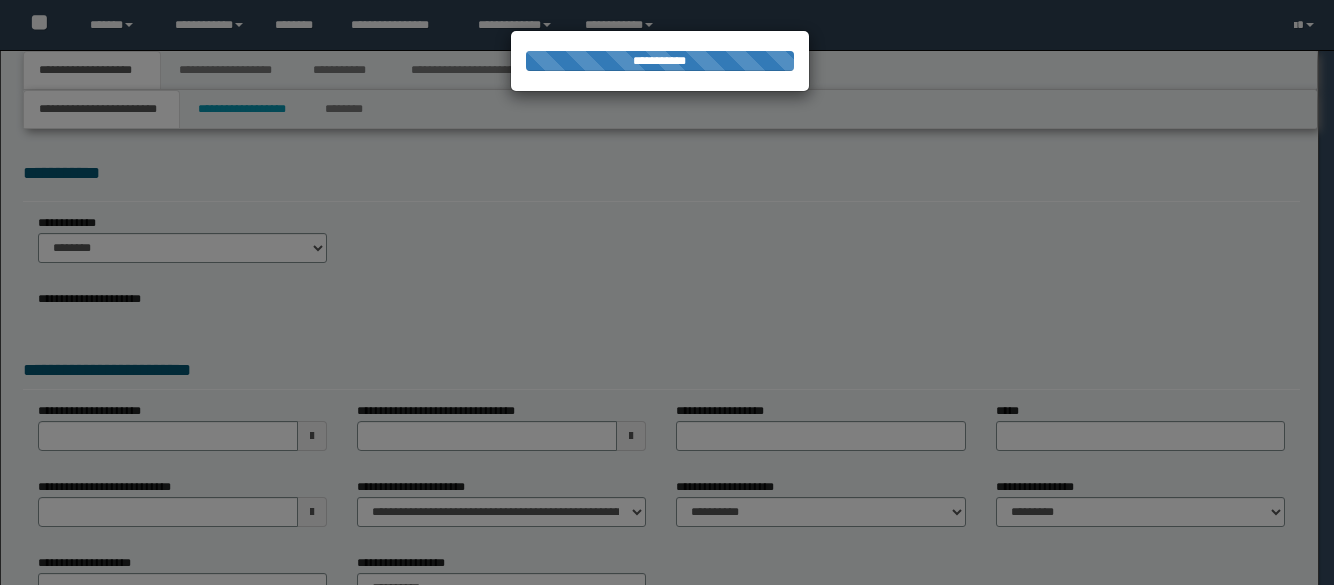 scroll, scrollTop: 0, scrollLeft: 0, axis: both 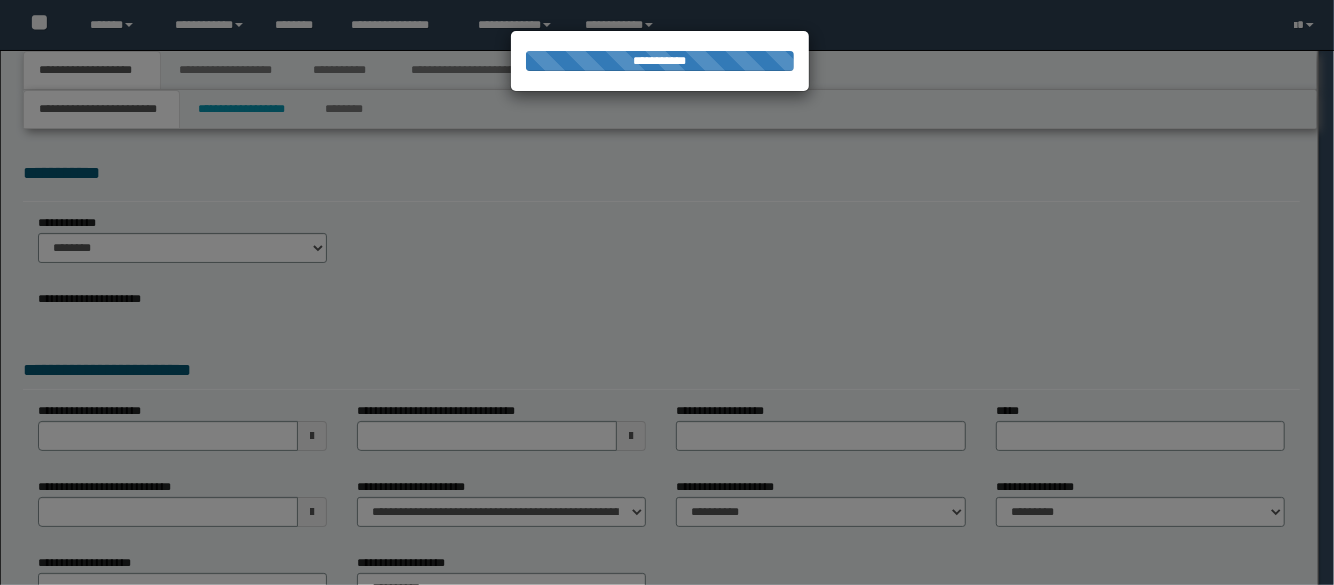 select on "**" 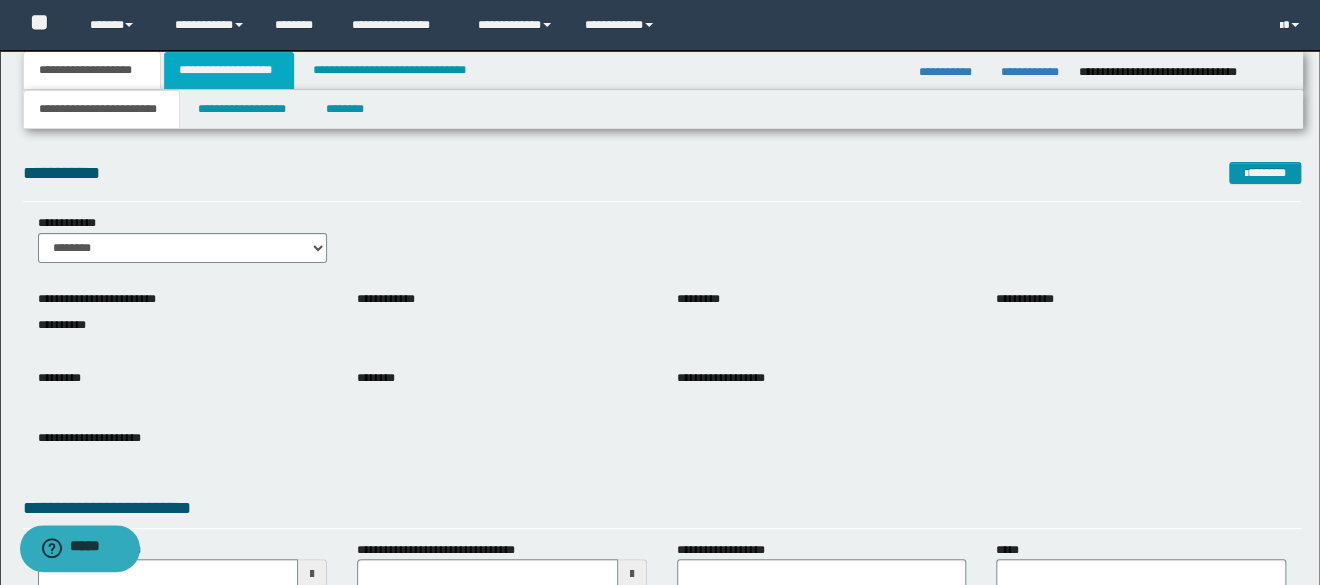 click on "**********" at bounding box center [229, 70] 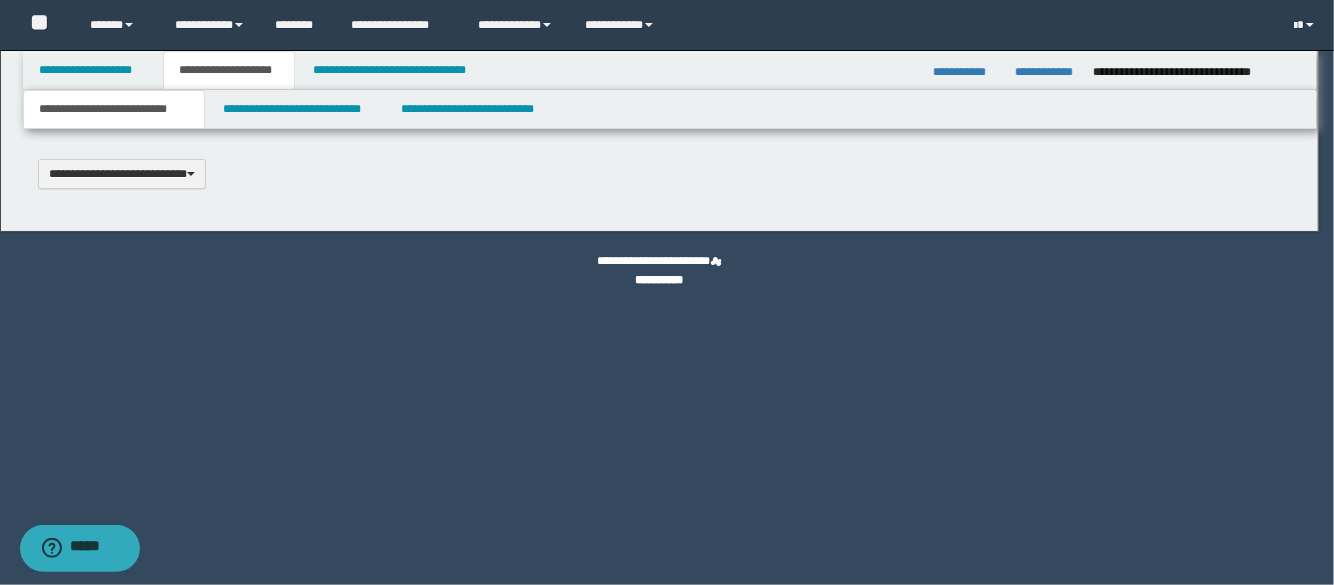 type 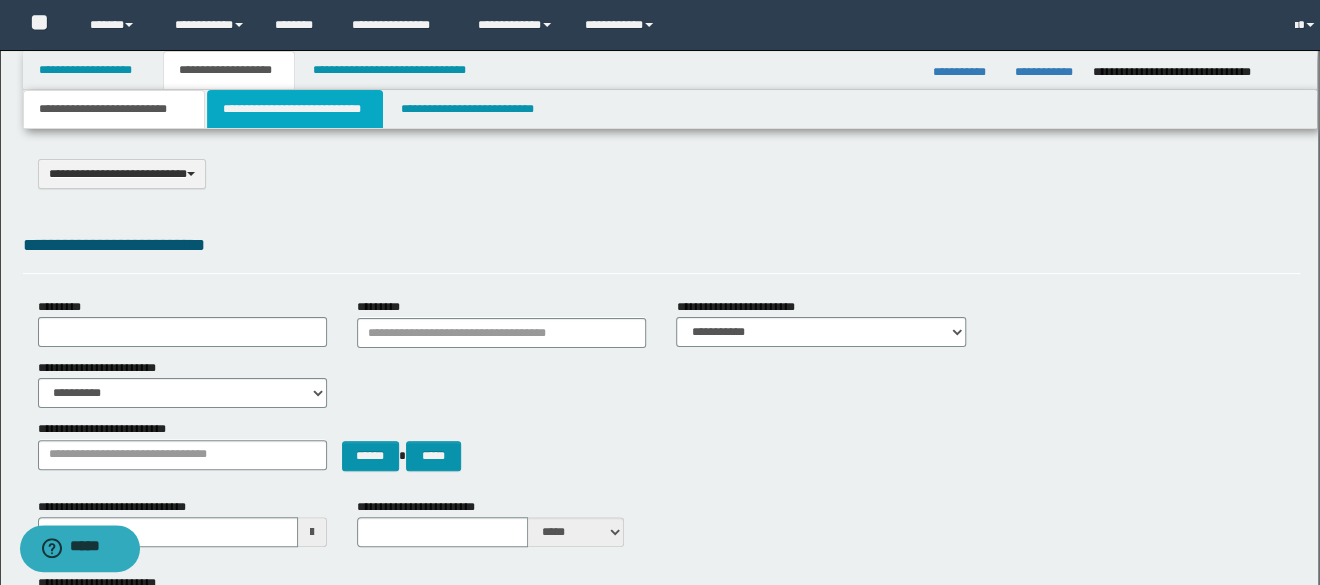 click on "**********" at bounding box center (295, 109) 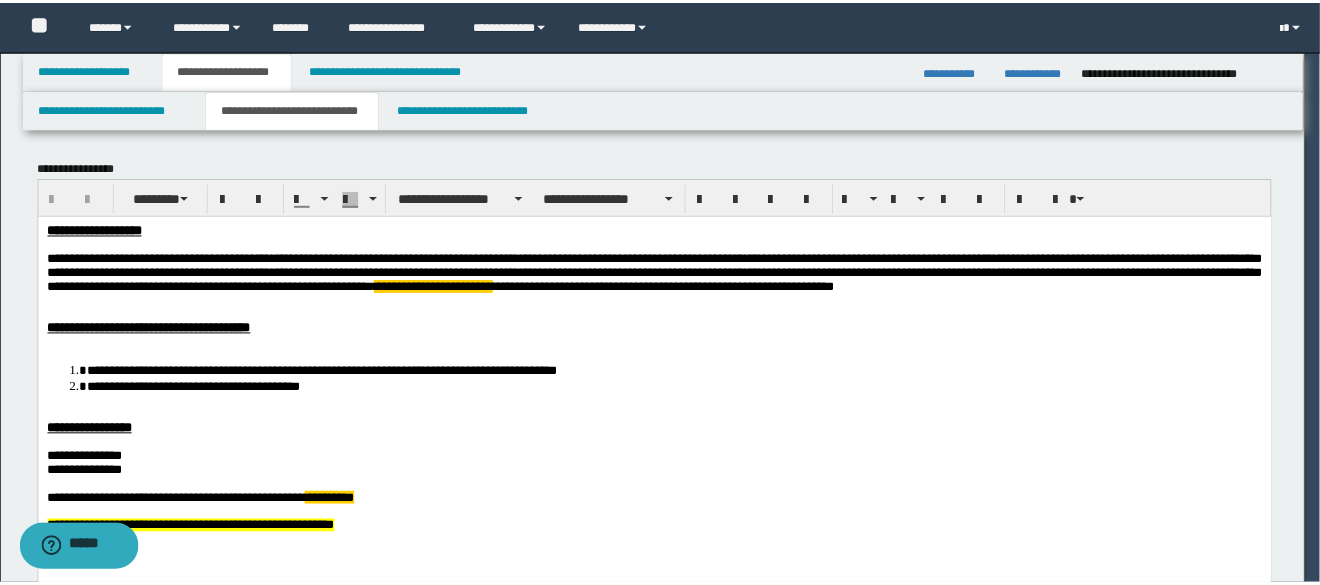 scroll, scrollTop: 0, scrollLeft: 0, axis: both 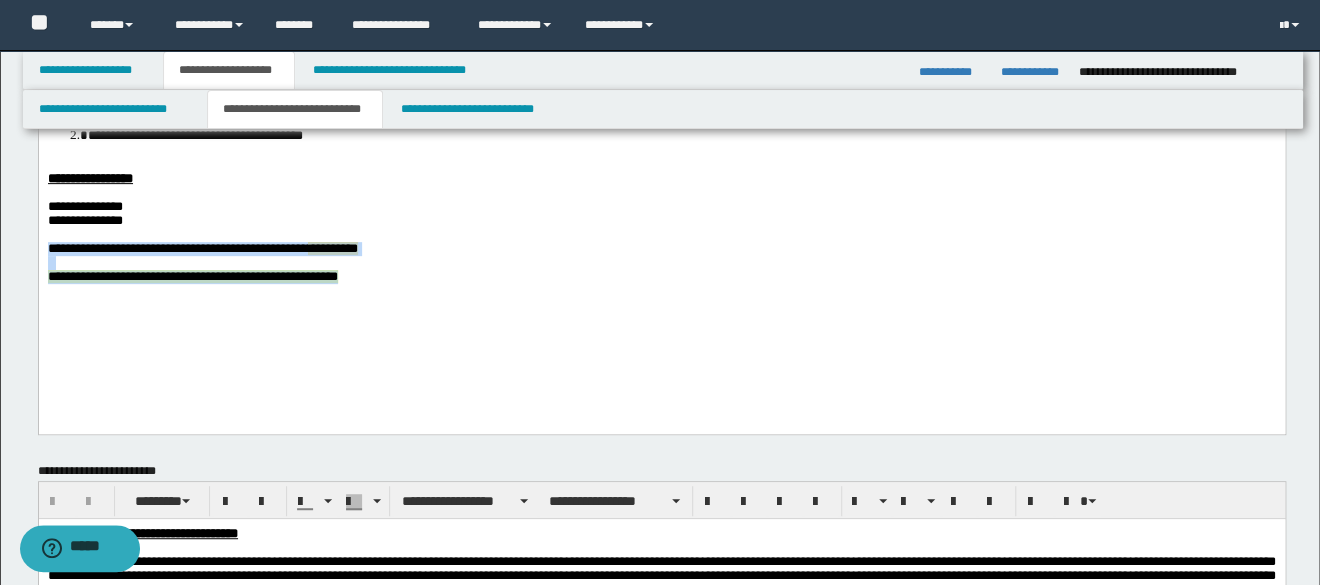 drag, startPoint x: 452, startPoint y: 321, endPoint x: 36, endPoint y: 279, distance: 418.1148 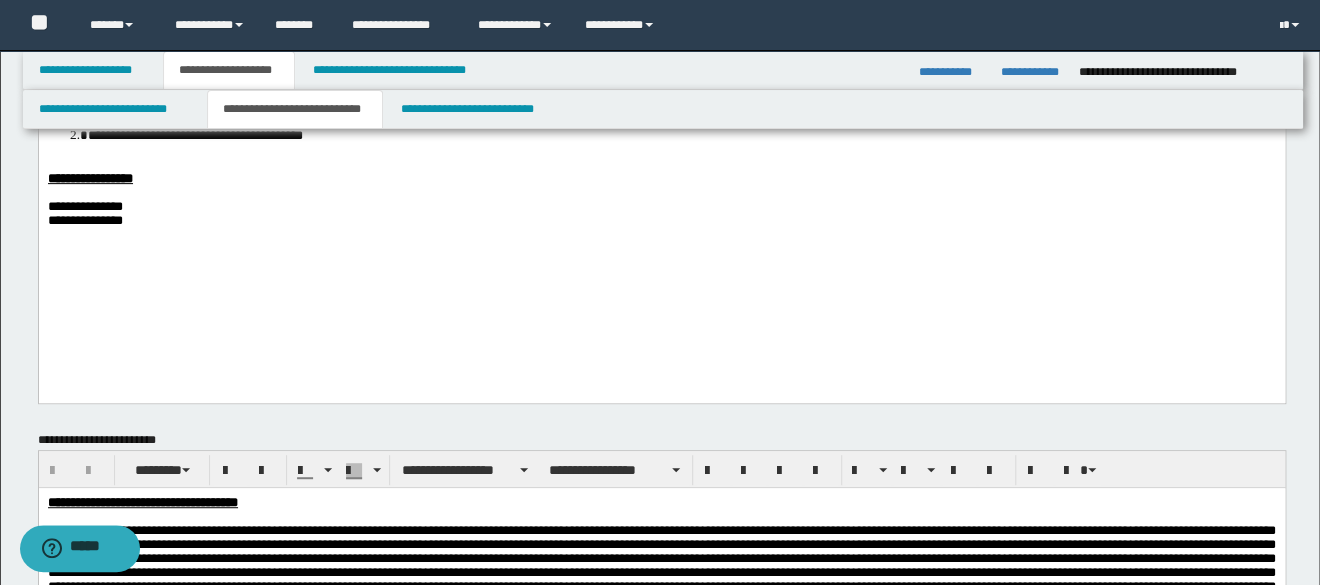 paste 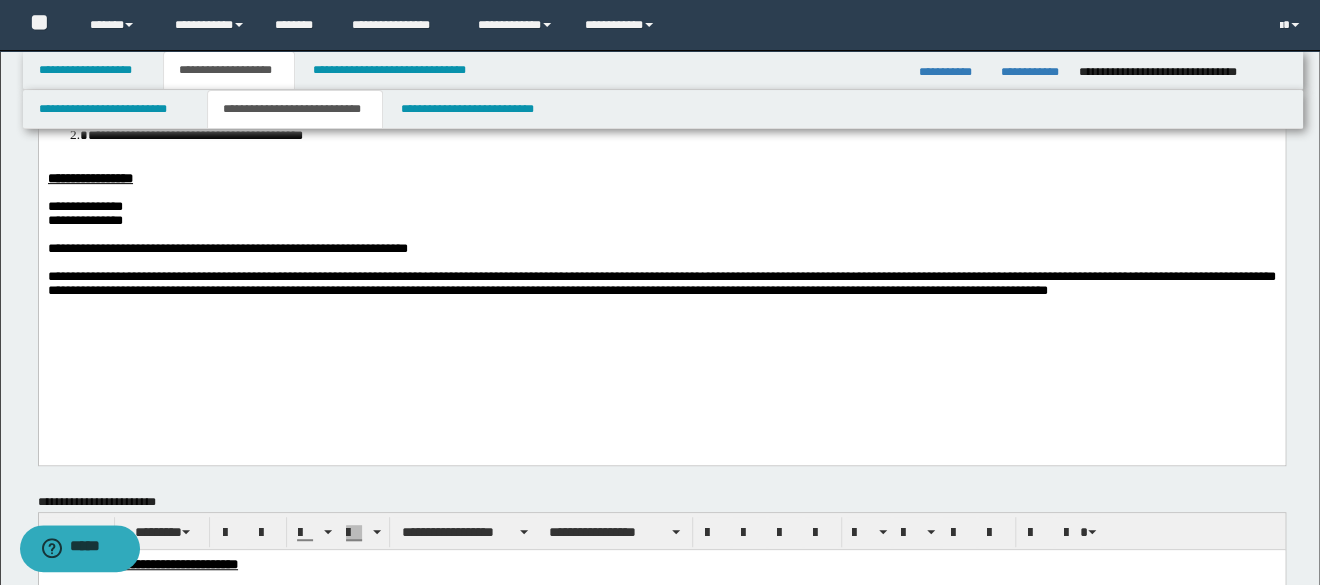 drag, startPoint x: 314, startPoint y: 410, endPoint x: 346, endPoint y: 391, distance: 37.215588 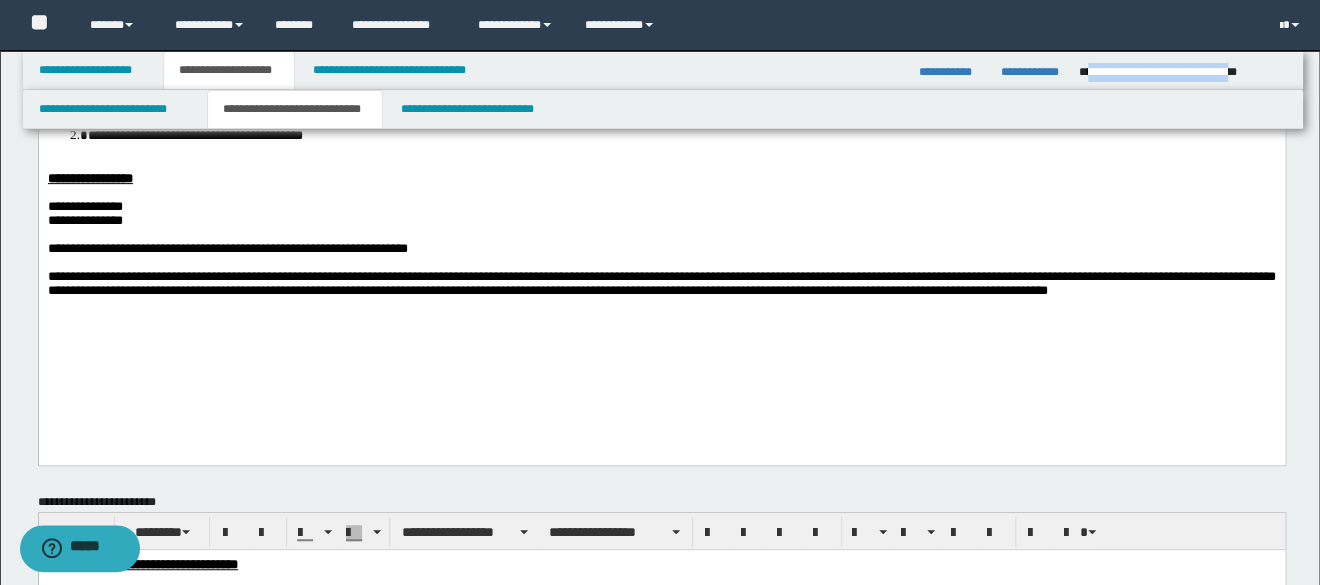 drag, startPoint x: 1086, startPoint y: 68, endPoint x: 1283, endPoint y: 74, distance: 197.09135 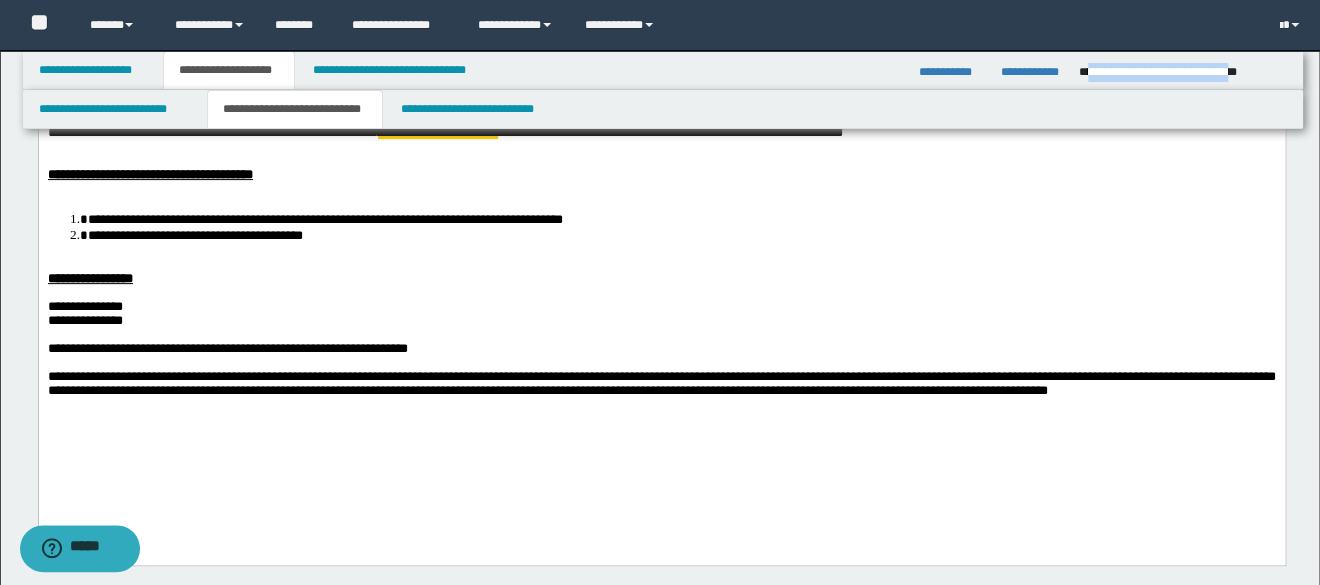 scroll, scrollTop: 0, scrollLeft: 0, axis: both 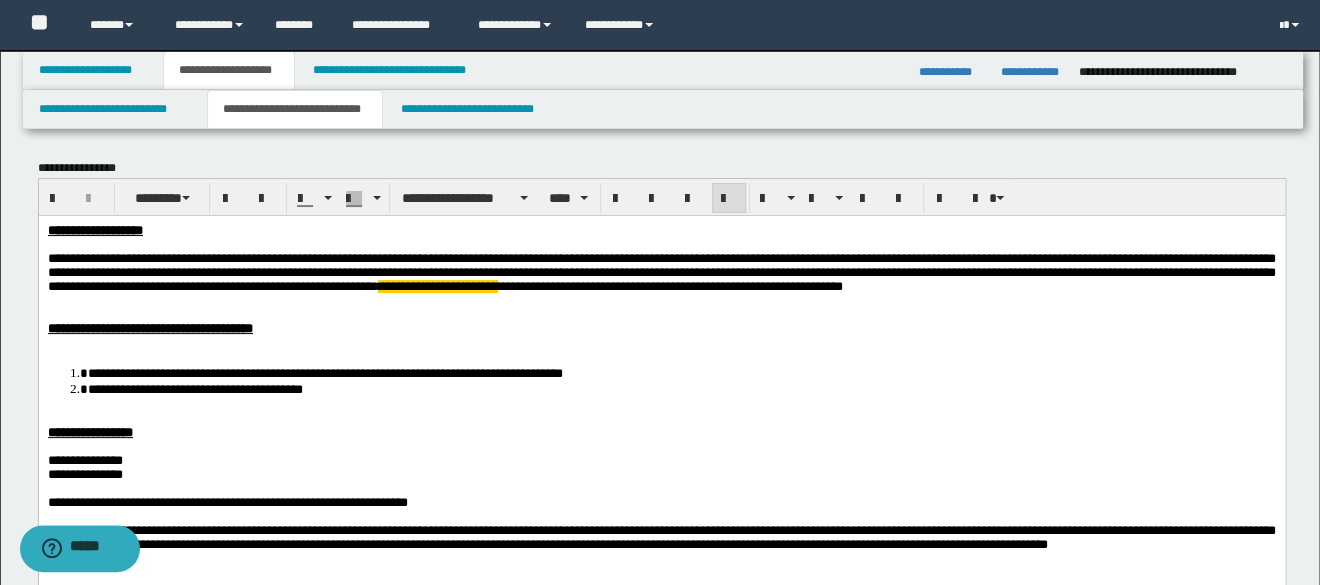 click on "**********" at bounding box center [662, 449] 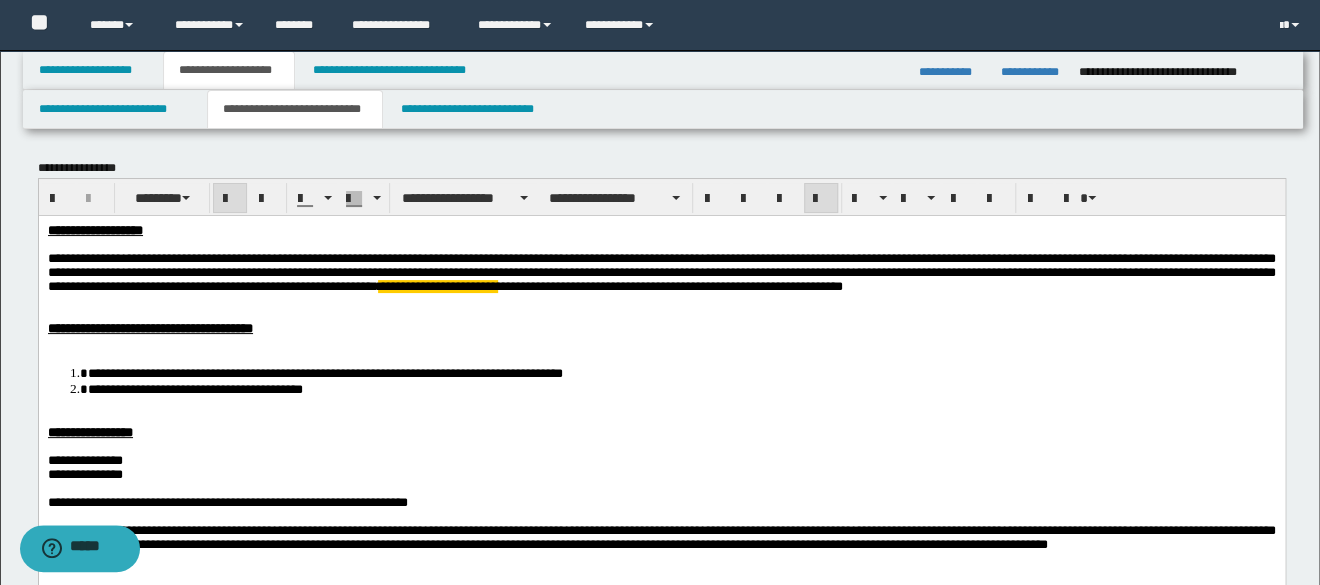 click on "**********" at bounding box center [94, 229] 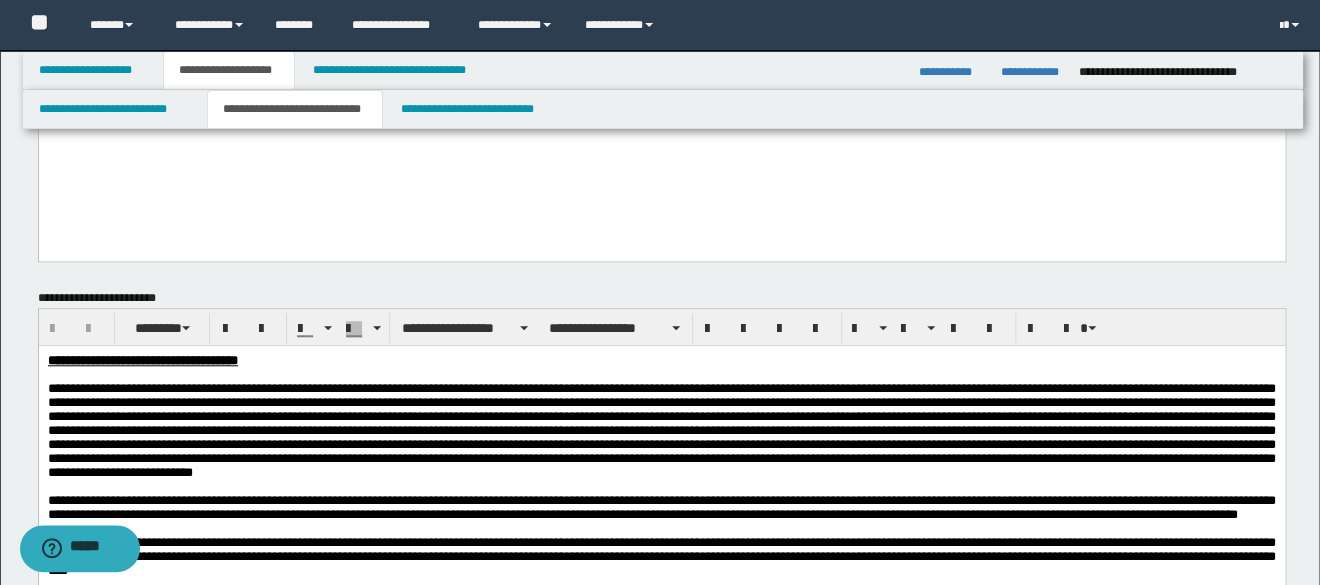 scroll, scrollTop: 500, scrollLeft: 0, axis: vertical 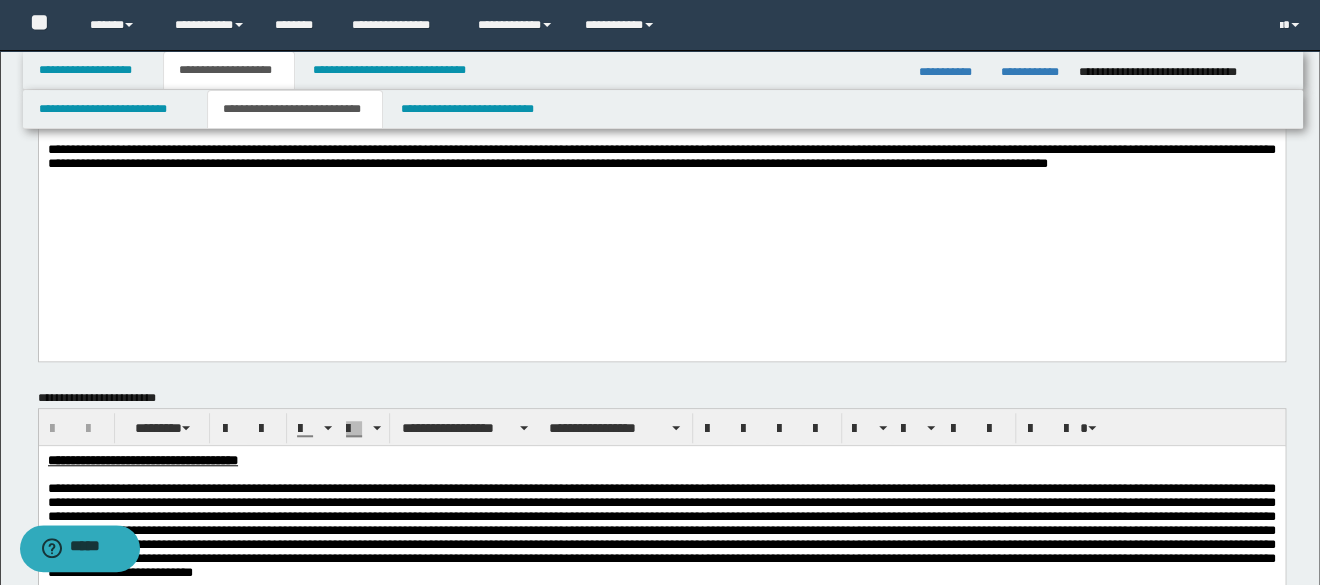 click on "**********" at bounding box center [142, 459] 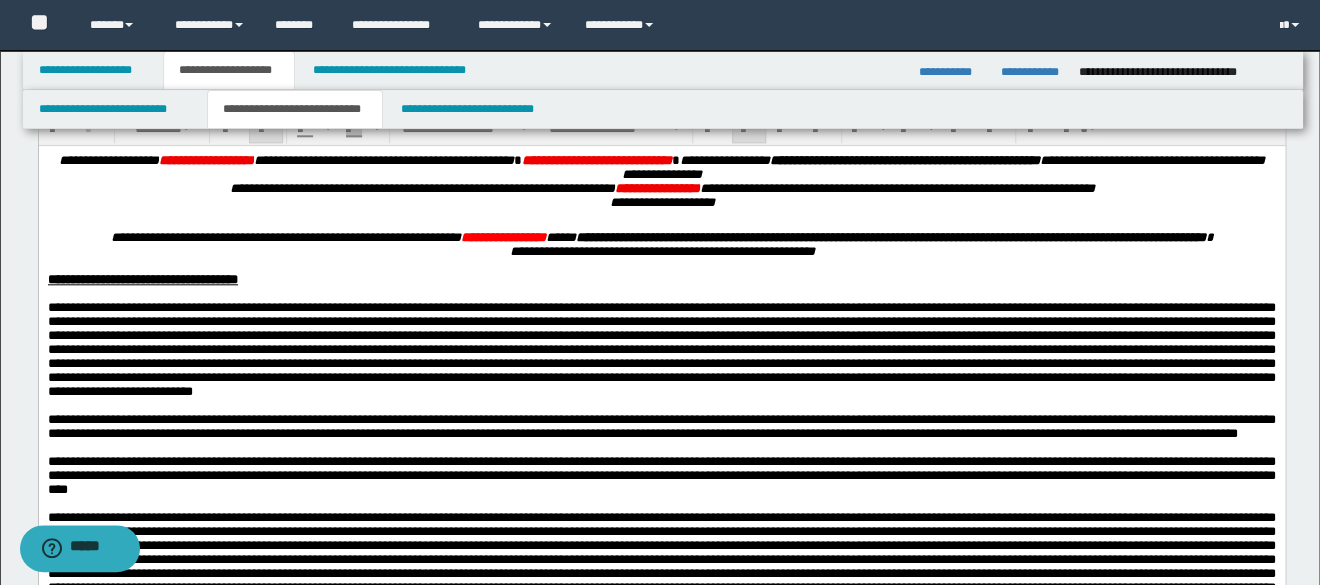 scroll, scrollTop: 900, scrollLeft: 0, axis: vertical 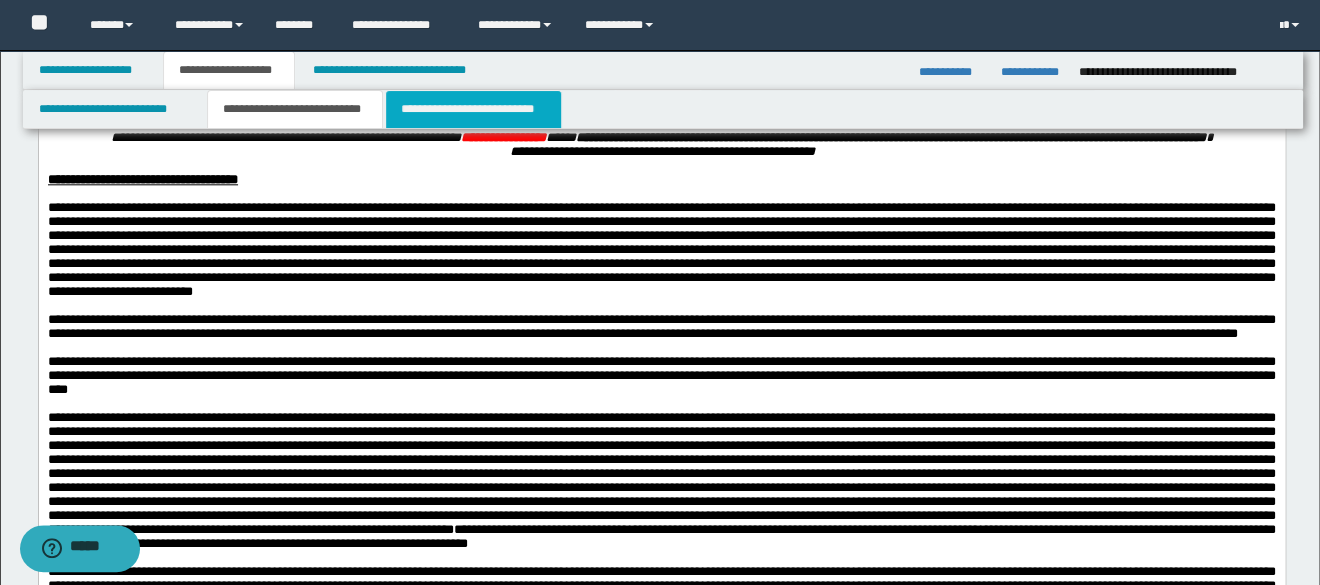 click on "**********" at bounding box center [474, 109] 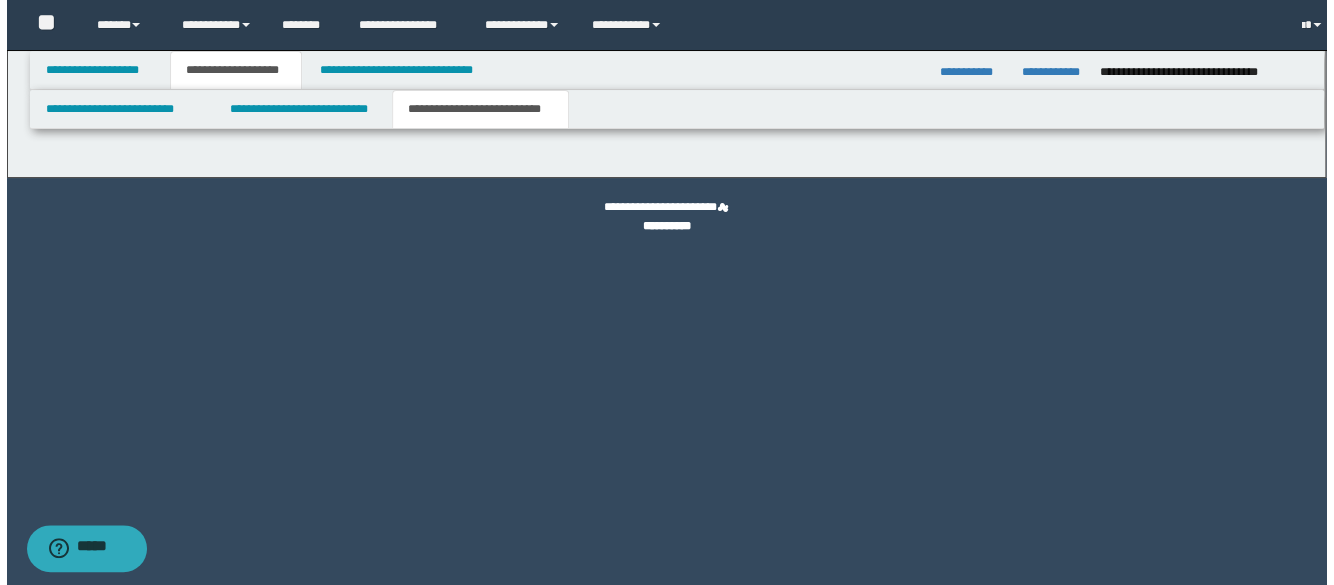 scroll, scrollTop: 0, scrollLeft: 0, axis: both 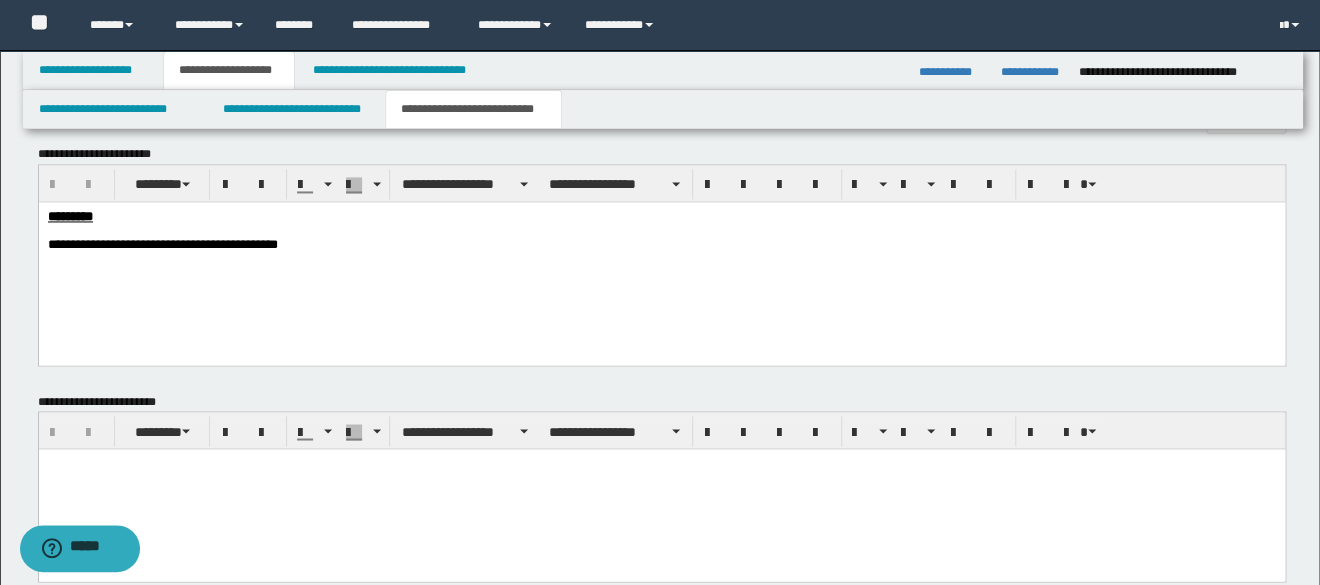 click on "**********" at bounding box center [661, 255] 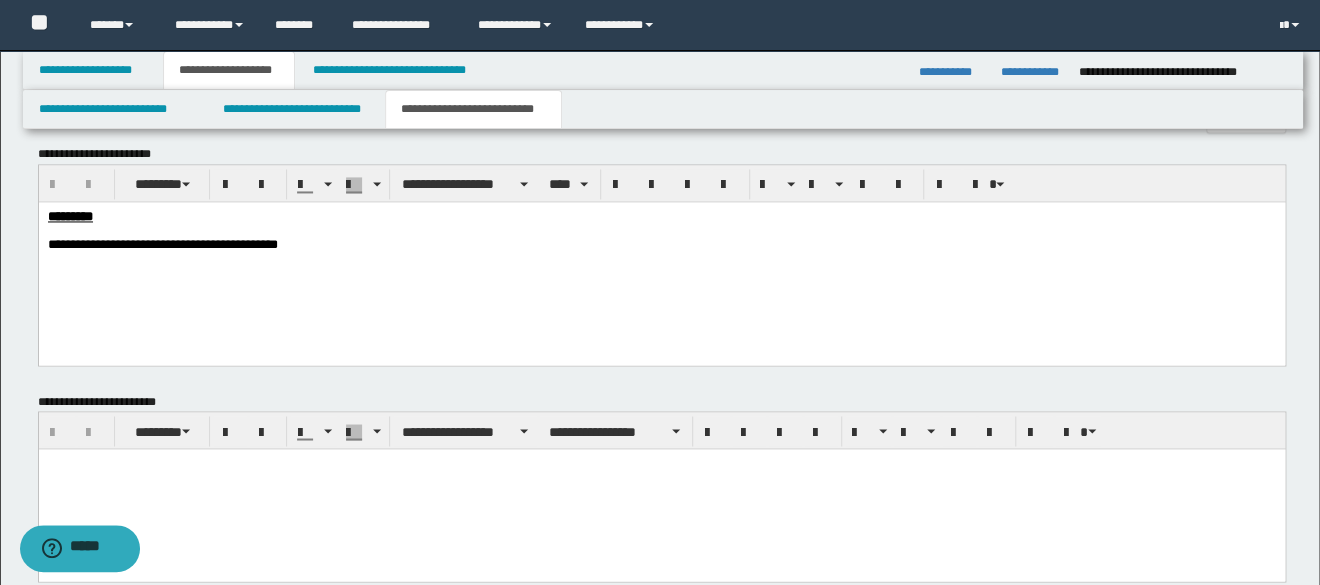 click on "**********" at bounding box center [661, 244] 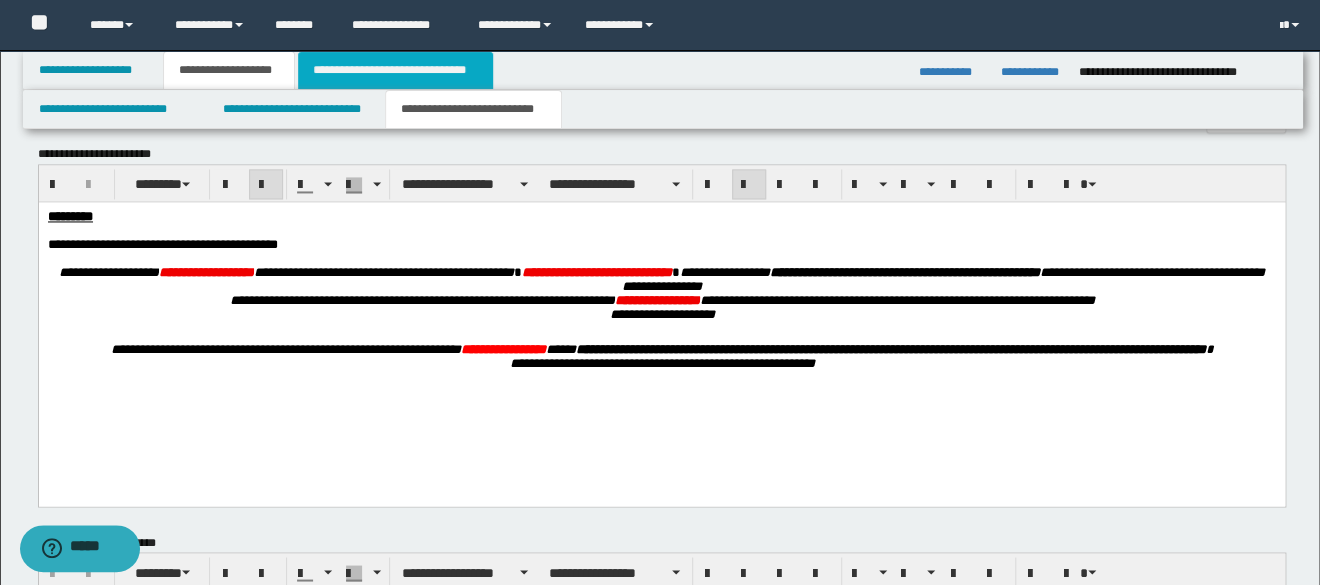 click on "**********" at bounding box center (395, 70) 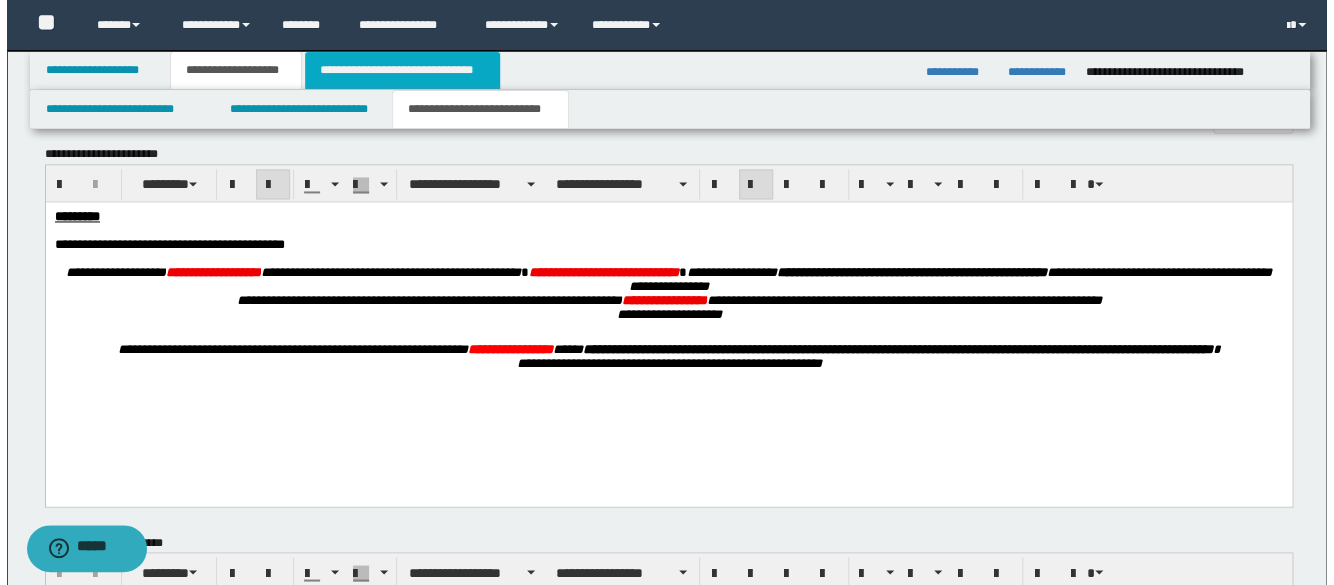scroll, scrollTop: 0, scrollLeft: 0, axis: both 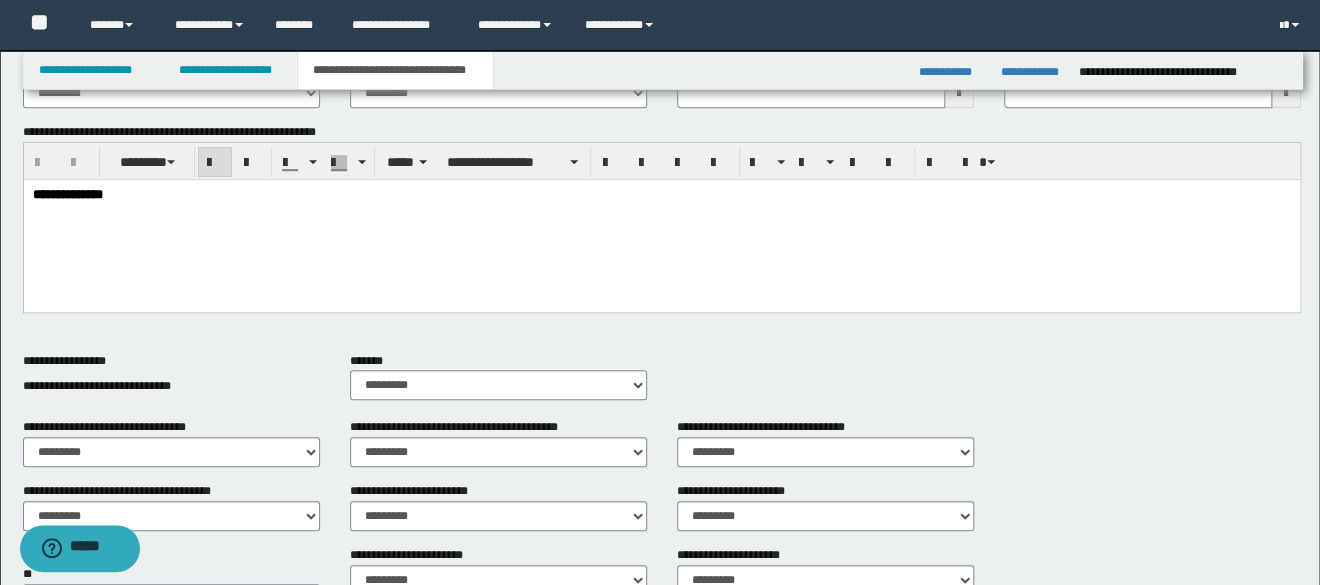drag, startPoint x: 124, startPoint y: 235, endPoint x: 544, endPoint y: 283, distance: 422.73395 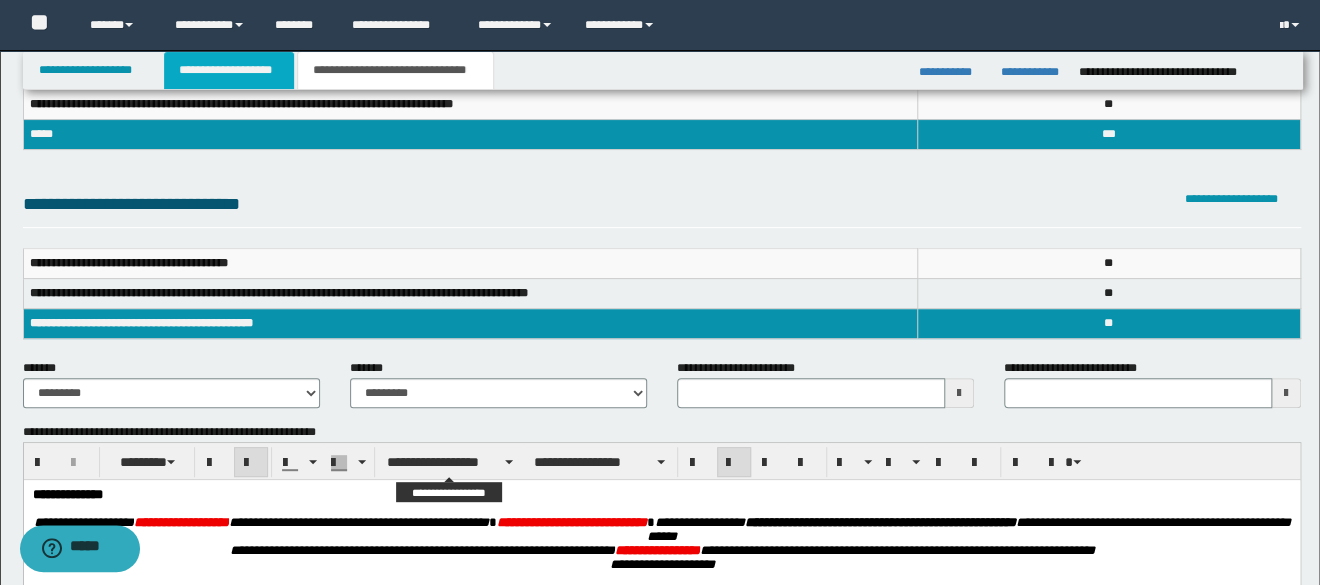 scroll, scrollTop: 0, scrollLeft: 0, axis: both 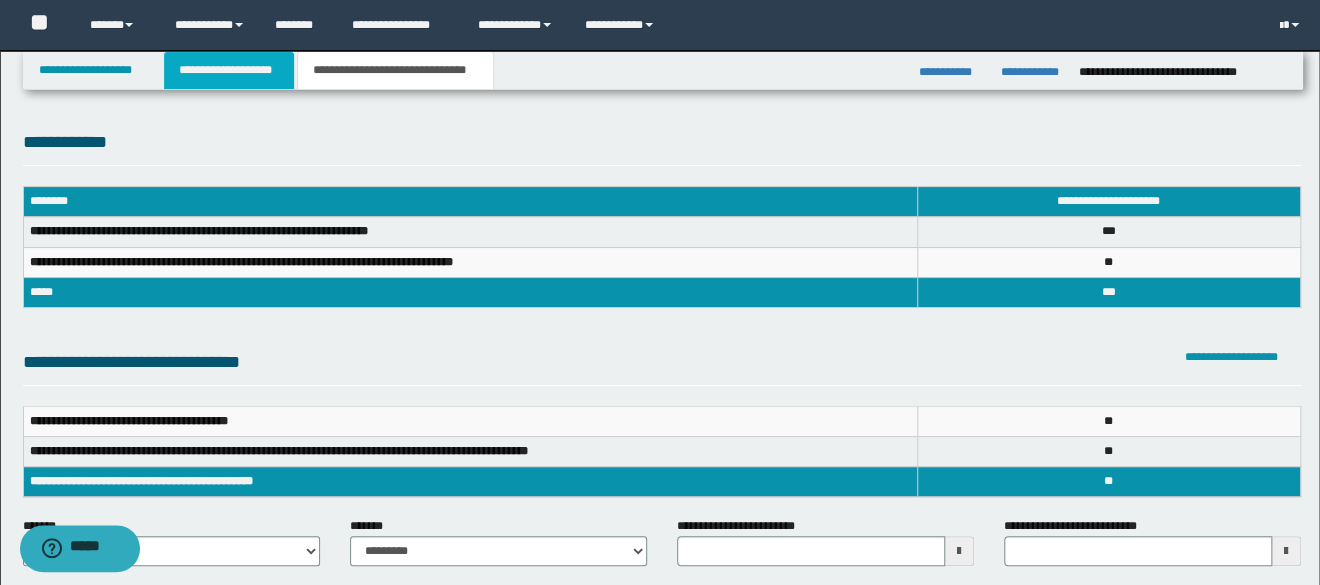 click on "**********" at bounding box center [229, 70] 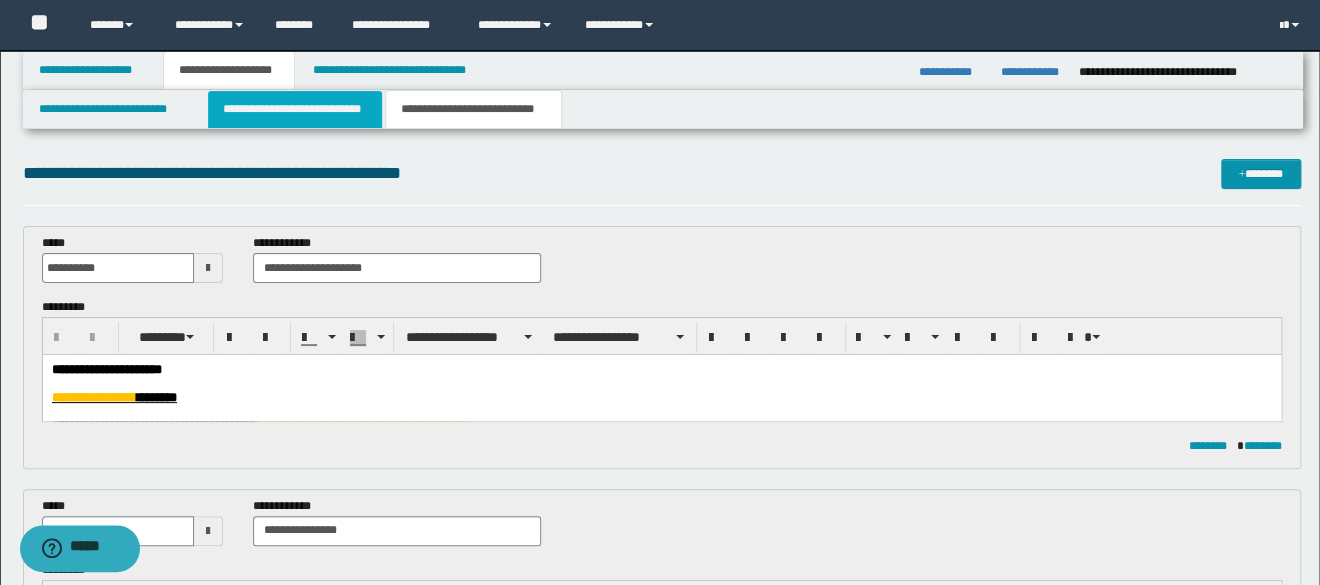 click on "**********" at bounding box center [295, 109] 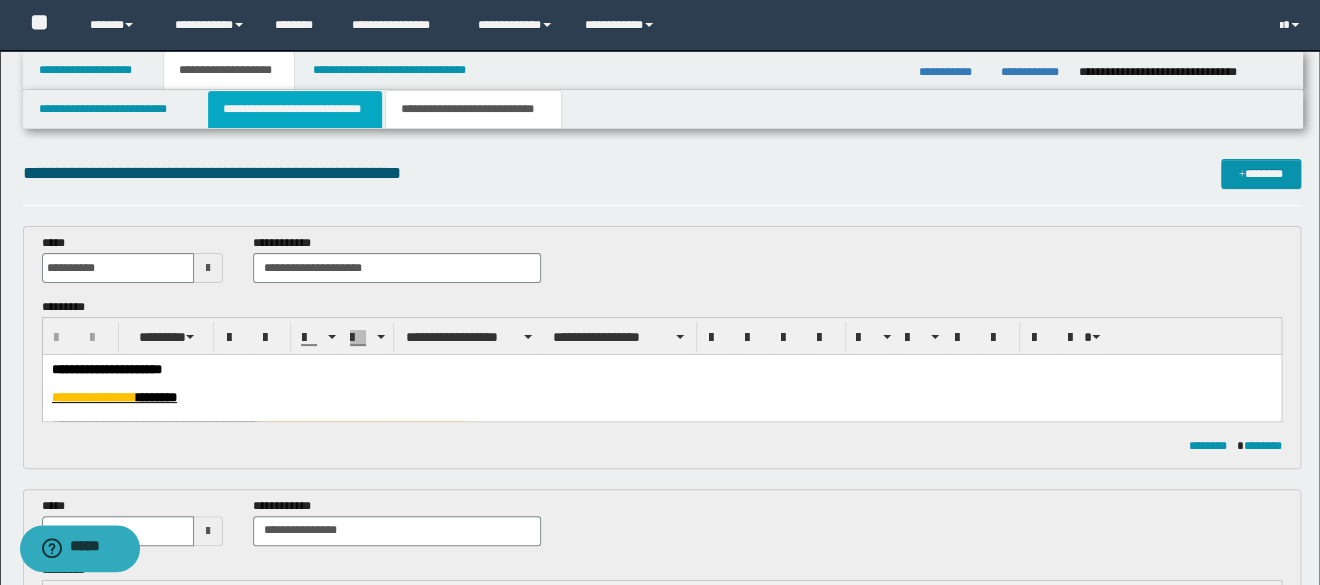 type 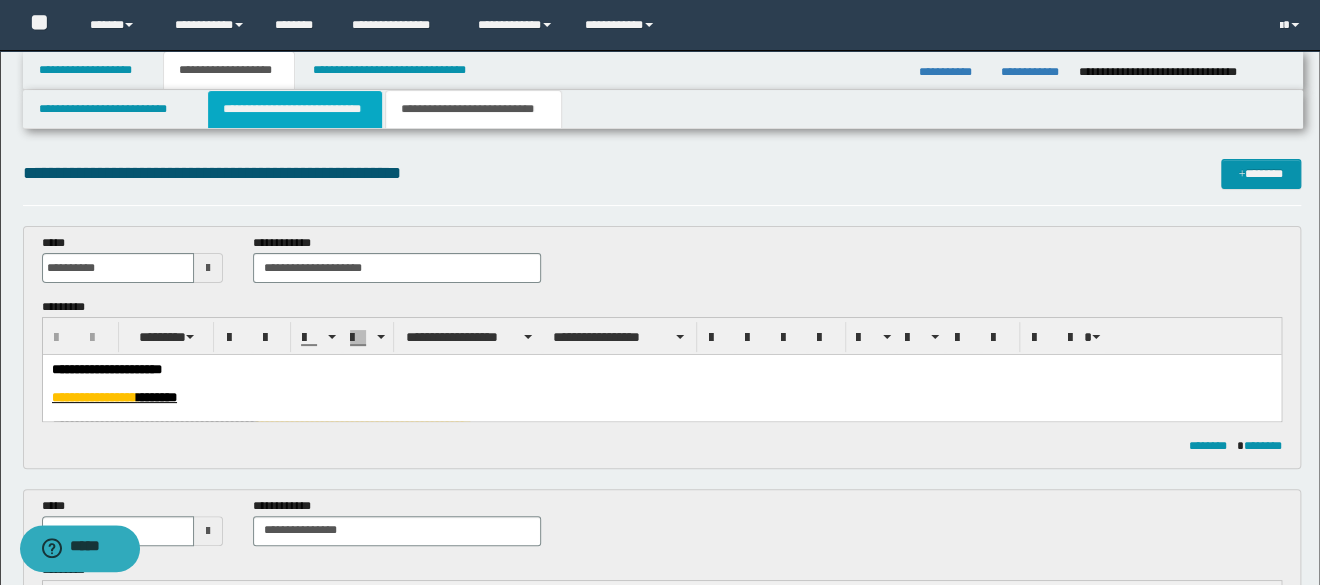 type 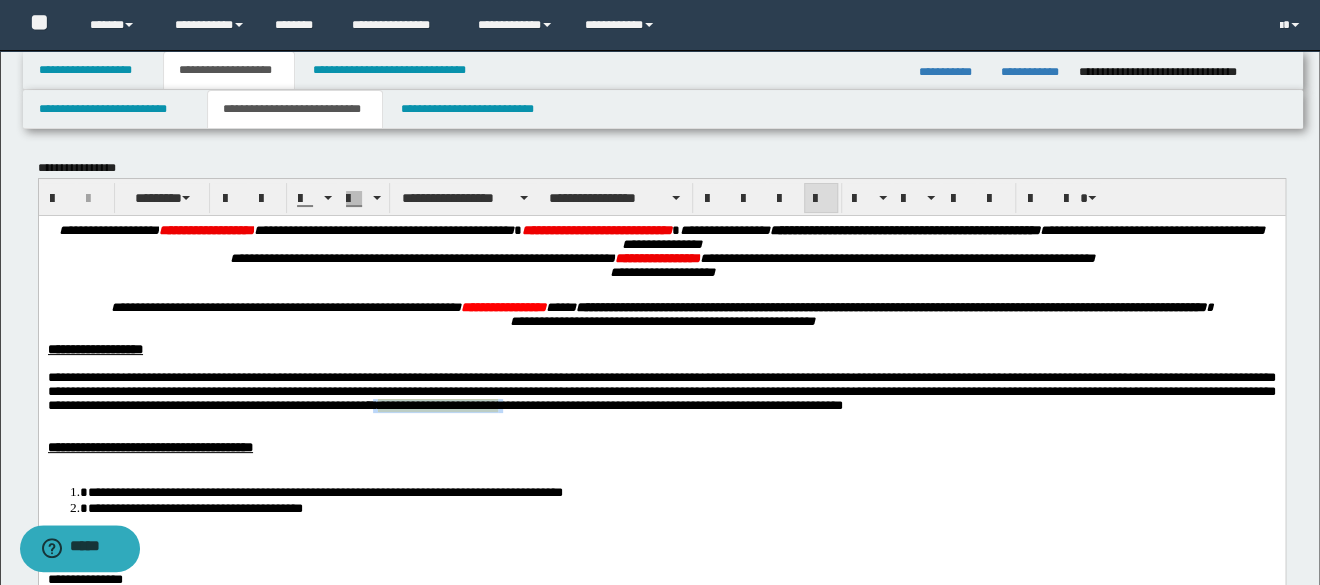drag, startPoint x: 1171, startPoint y: 433, endPoint x: 1005, endPoint y: 428, distance: 166.07529 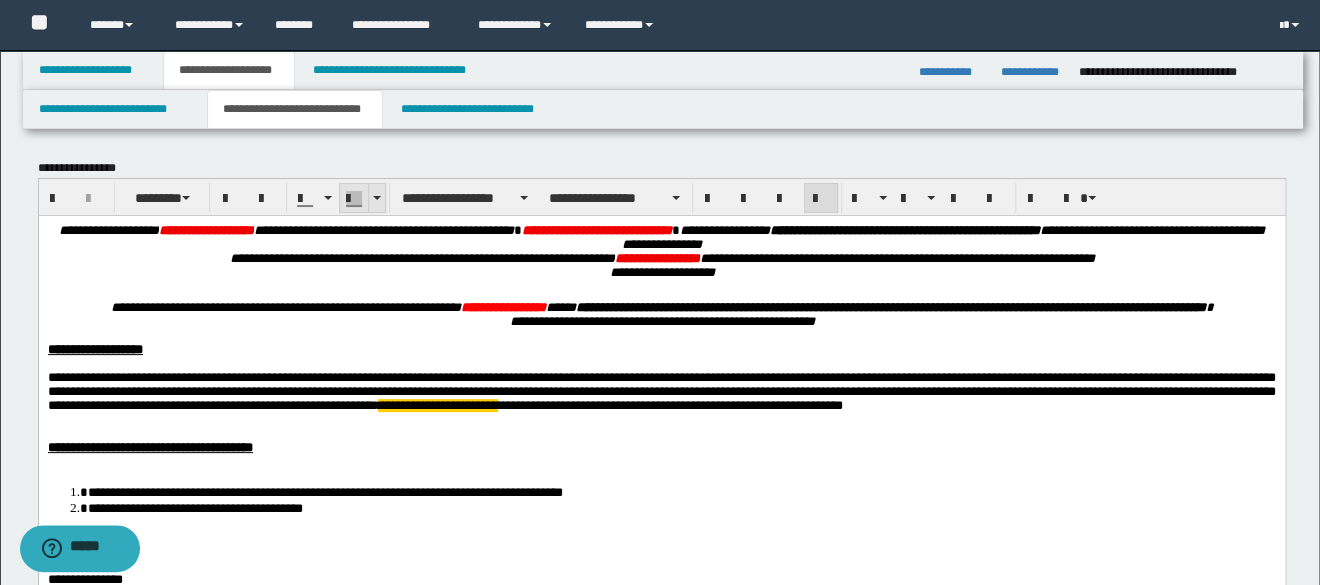 click at bounding box center (377, 198) 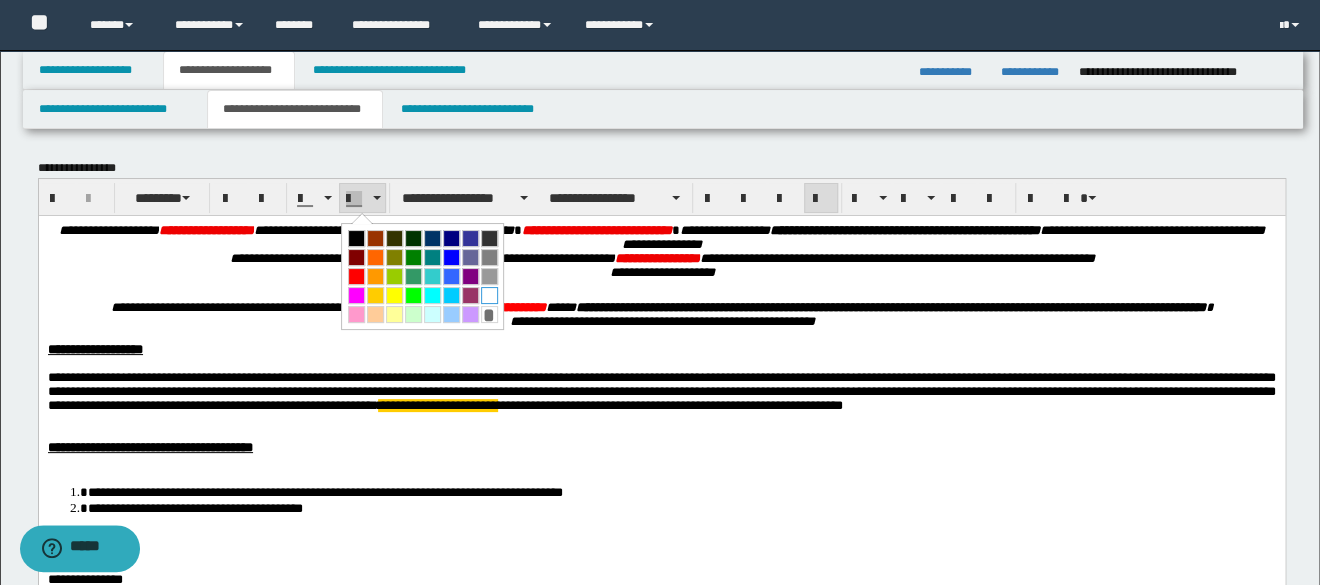 click at bounding box center (489, 295) 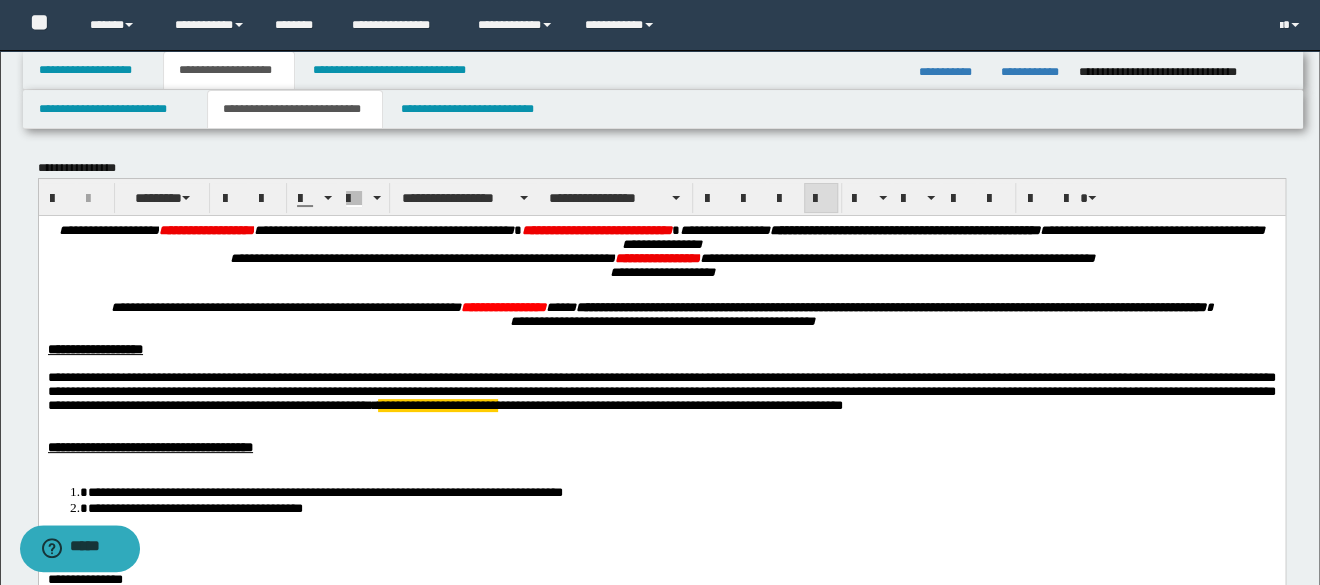 click at bounding box center [661, 433] 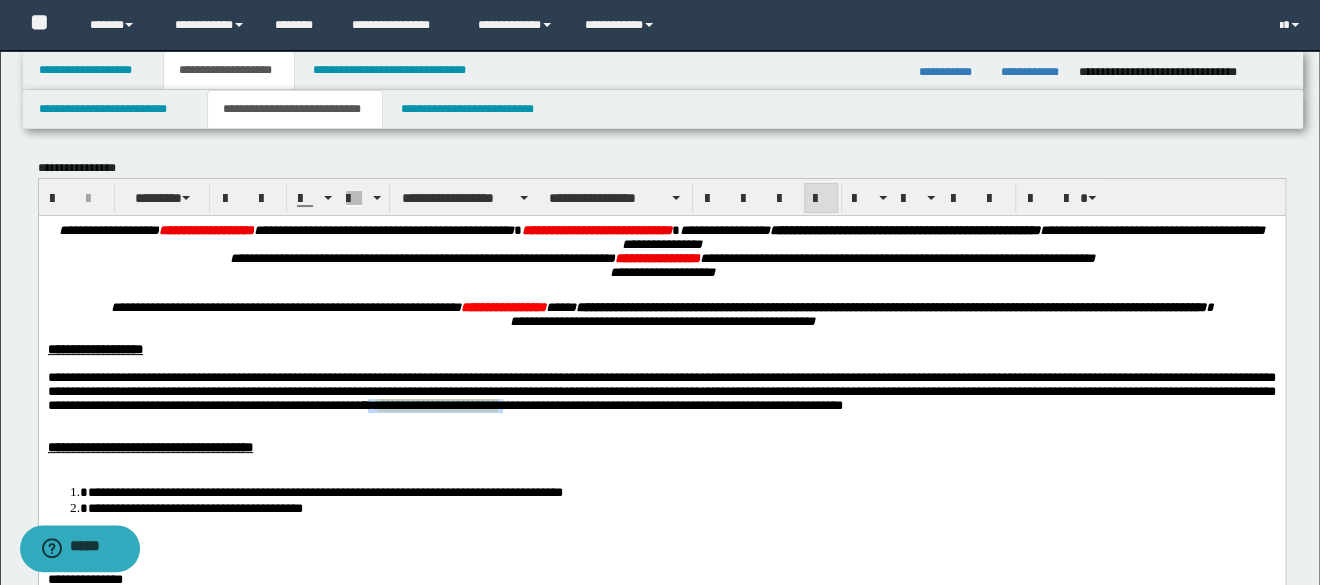 drag, startPoint x: 1172, startPoint y: 434, endPoint x: 975, endPoint y: 423, distance: 197.30687 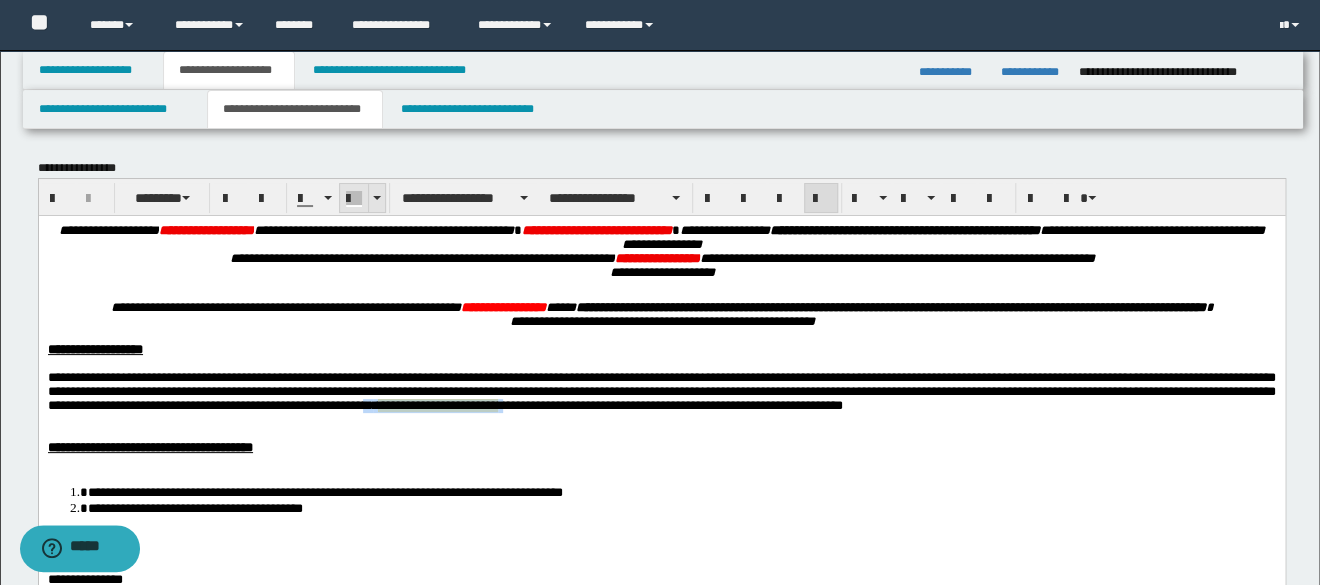 click at bounding box center [354, 199] 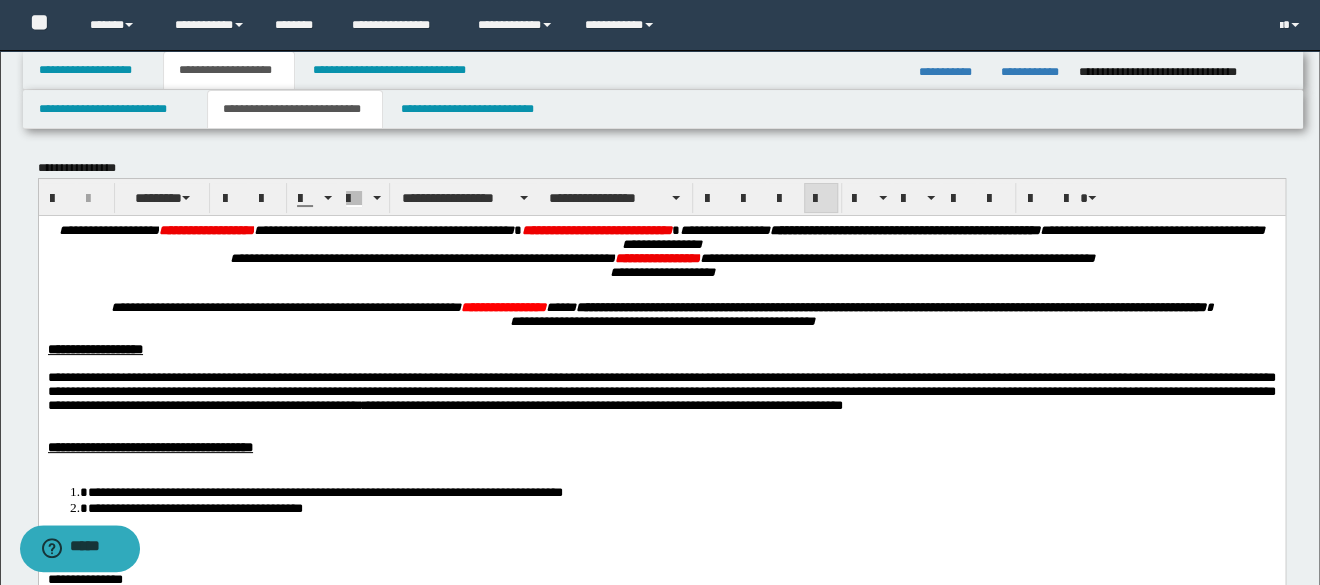 drag, startPoint x: 1013, startPoint y: 538, endPoint x: 1001, endPoint y: 515, distance: 25.942244 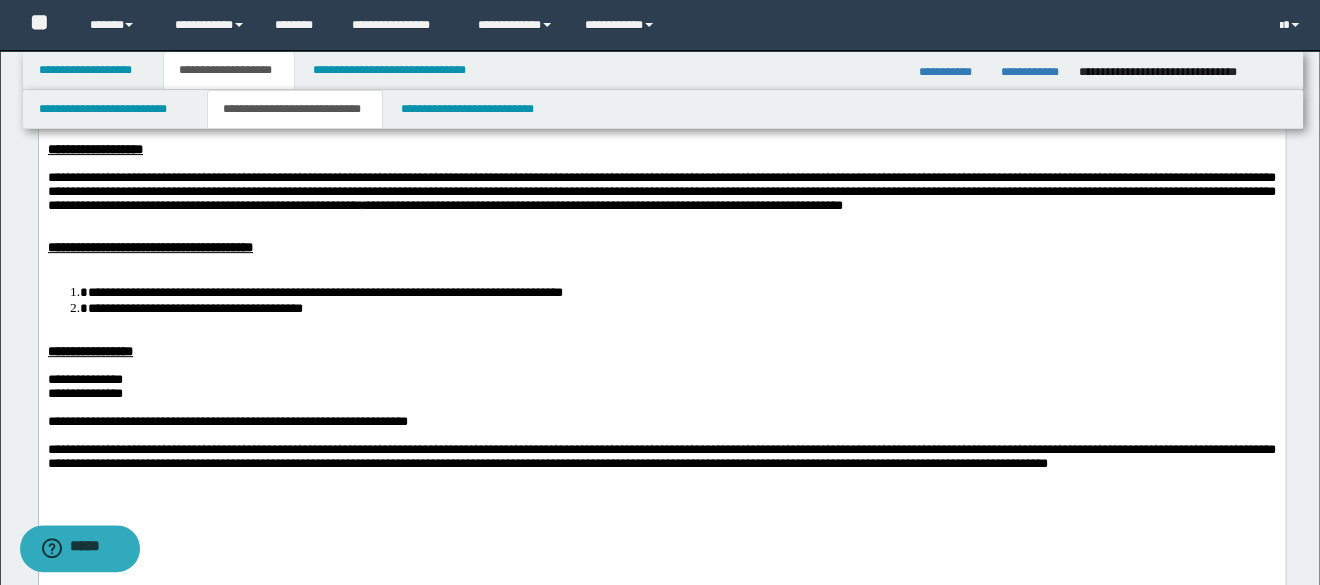 scroll, scrollTop: 400, scrollLeft: 0, axis: vertical 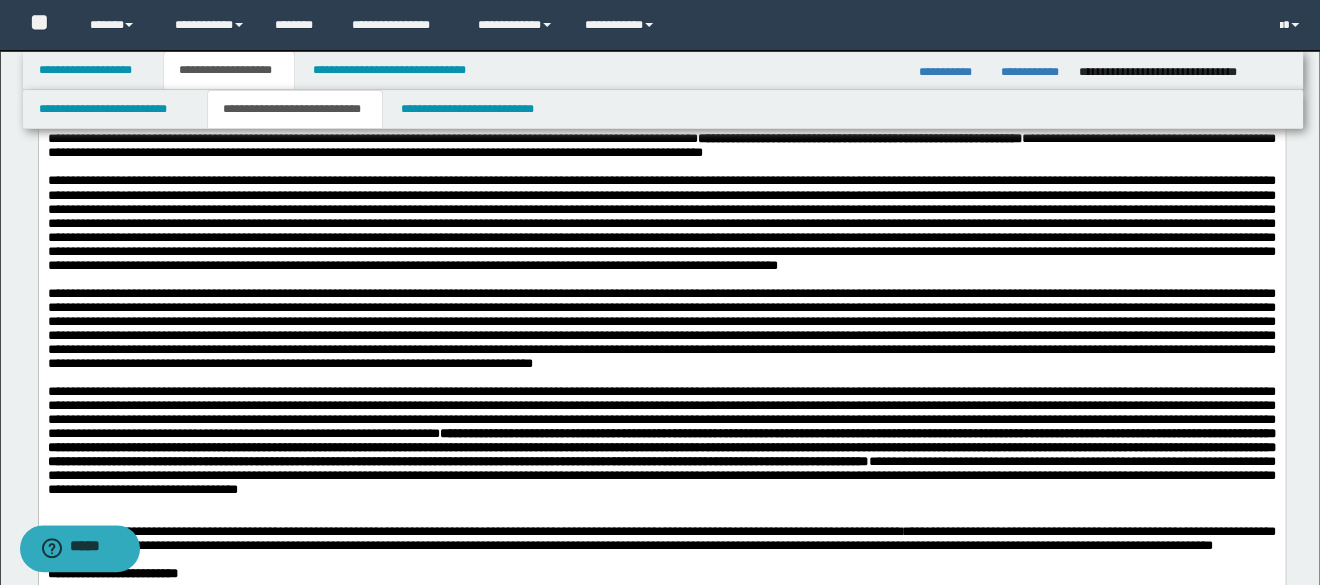 drag, startPoint x: 552, startPoint y: 286, endPoint x: 48, endPoint y: 289, distance: 504.00894 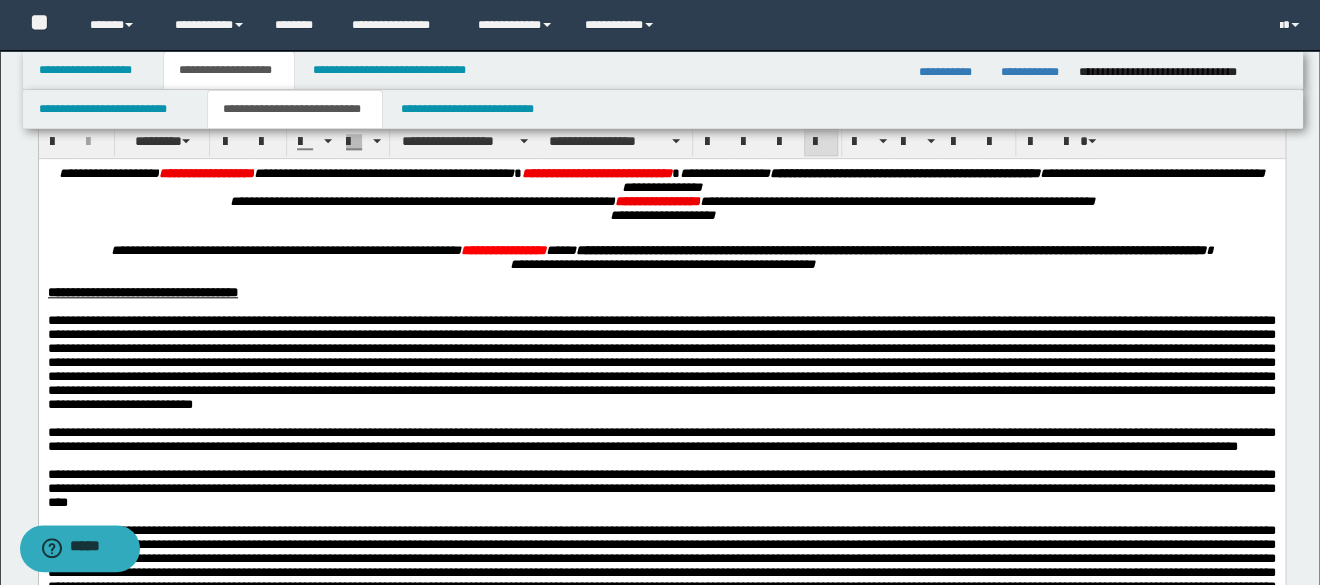 scroll, scrollTop: 587, scrollLeft: 0, axis: vertical 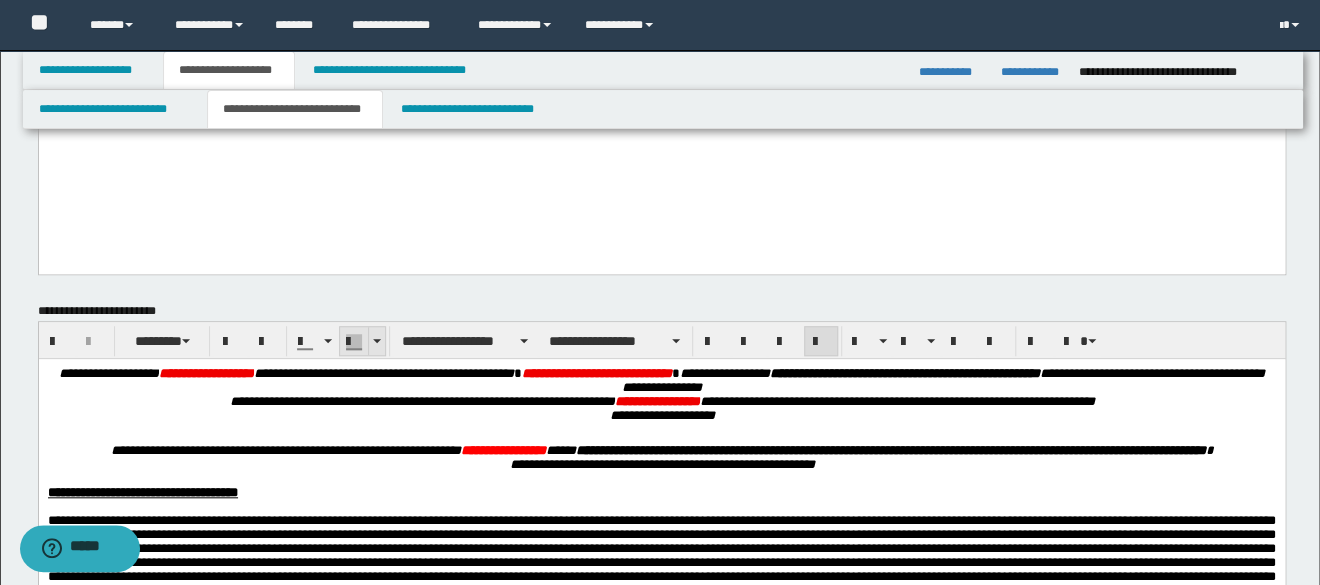 click at bounding box center [377, 341] 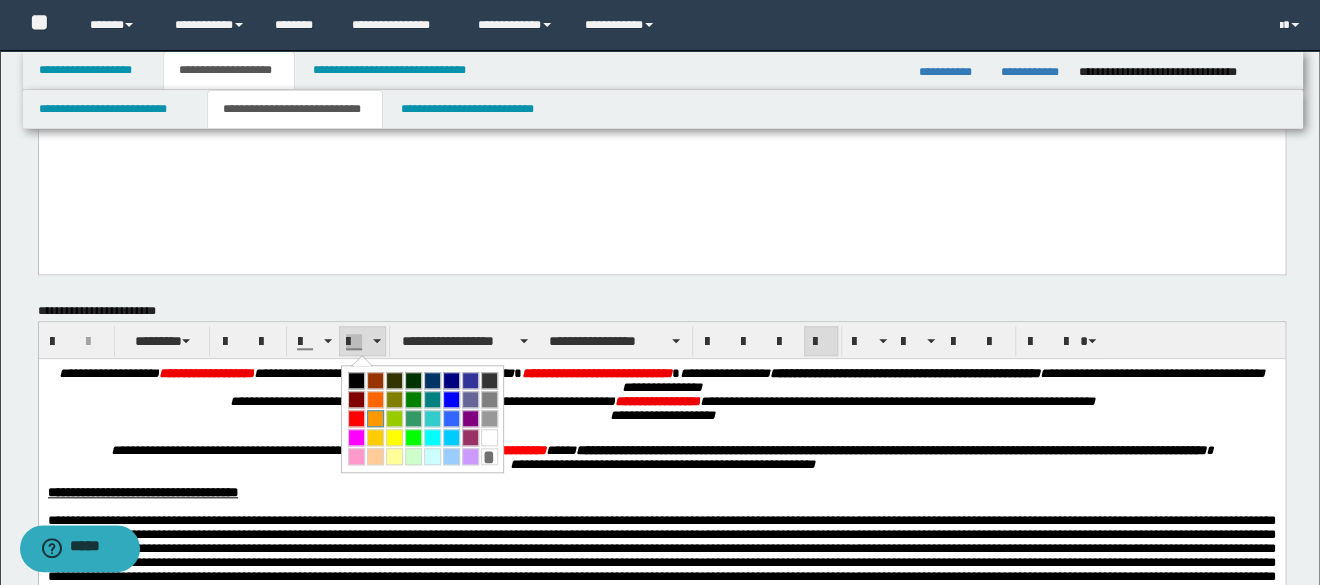 click at bounding box center (375, 418) 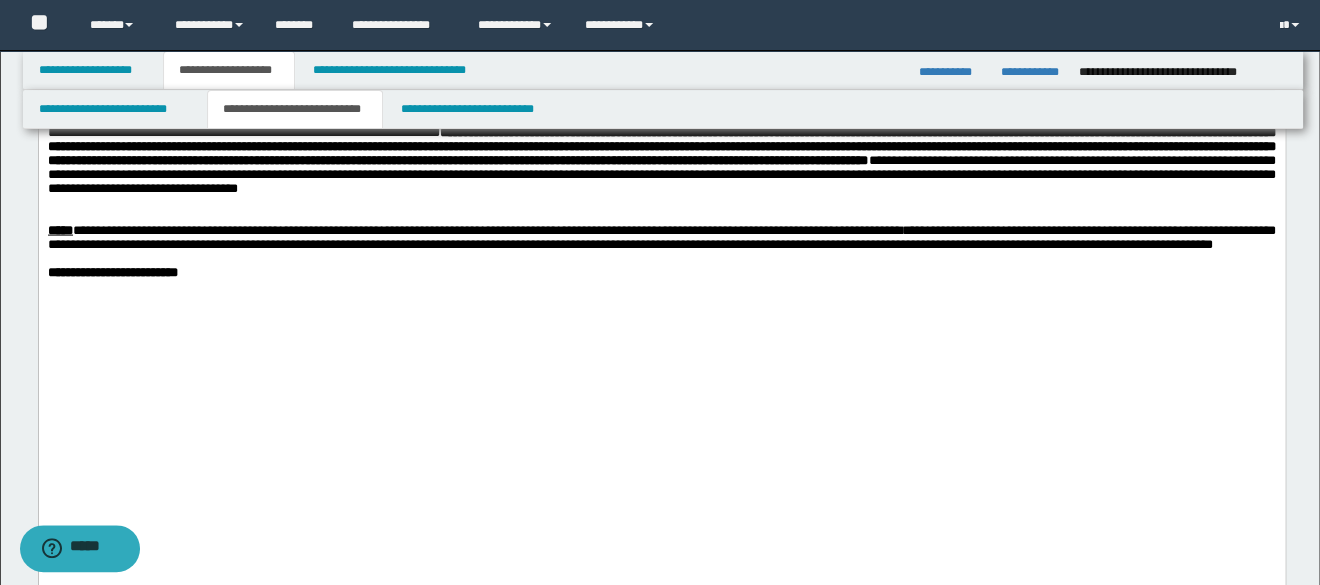 scroll, scrollTop: 1387, scrollLeft: 0, axis: vertical 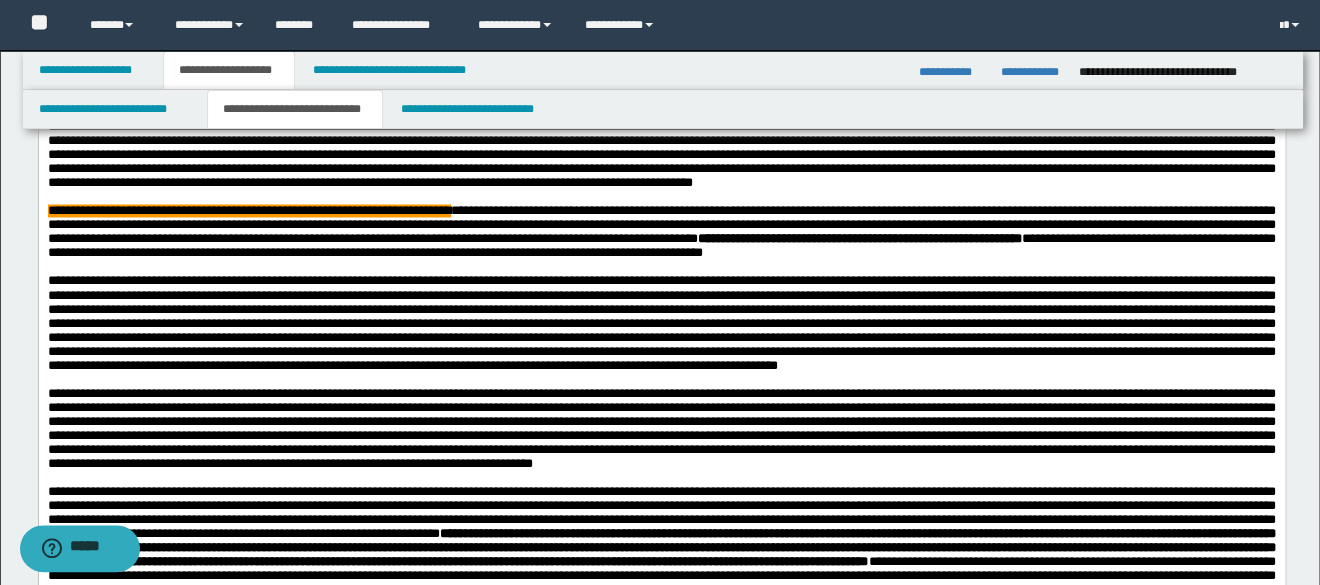 click on "**********" at bounding box center [661, 231] 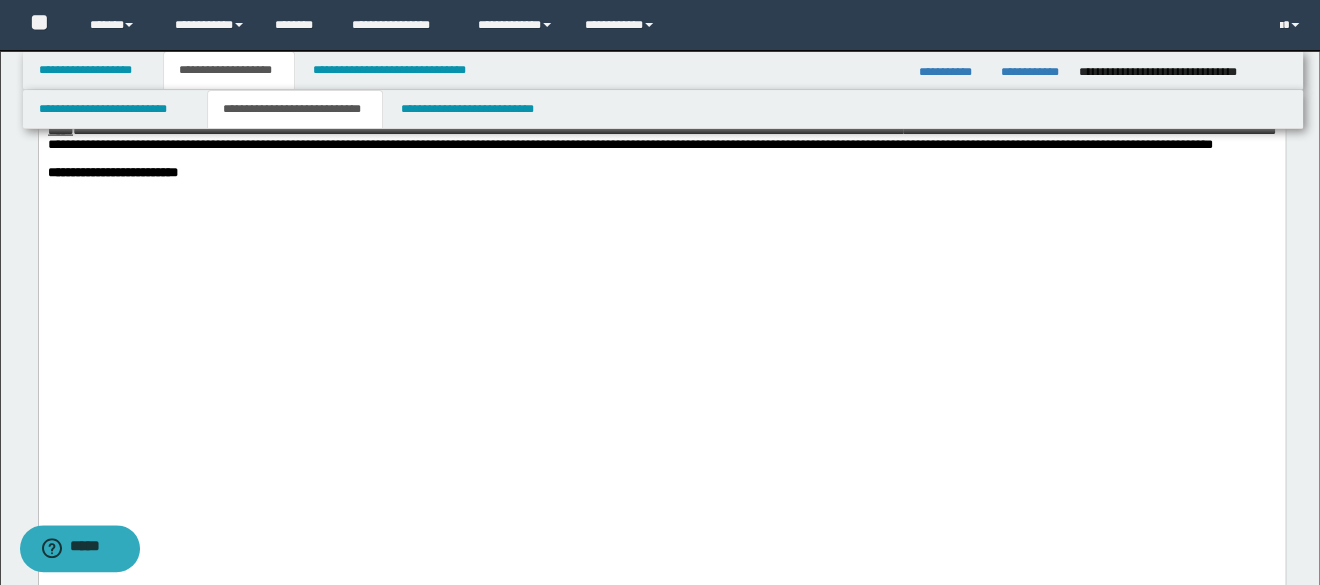 scroll, scrollTop: 1787, scrollLeft: 0, axis: vertical 